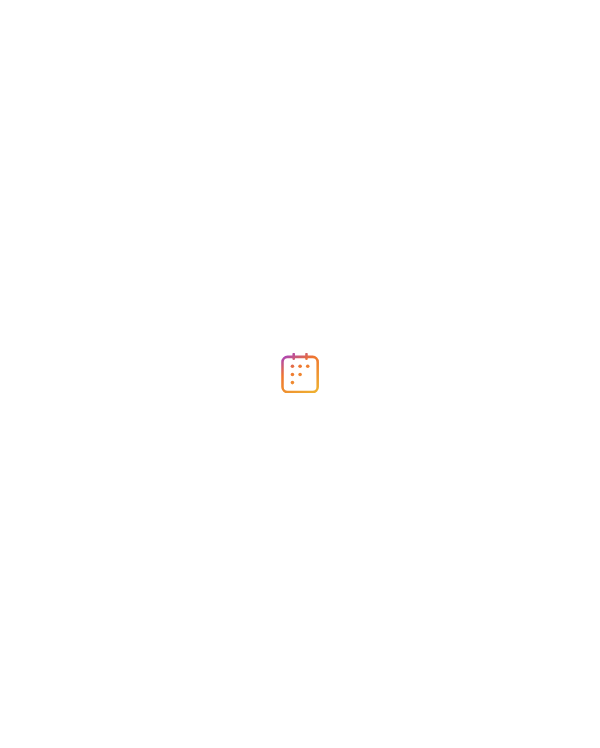 scroll, scrollTop: 0, scrollLeft: 0, axis: both 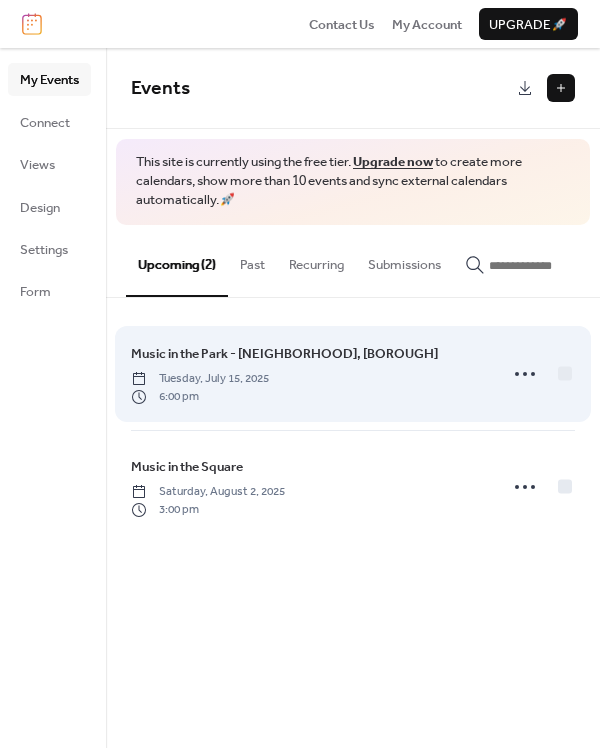 click on "Music in the Park - Cobble Hill, Brooklyn Tuesday, July 15, 2025 6:00 pm" at bounding box center [308, 374] 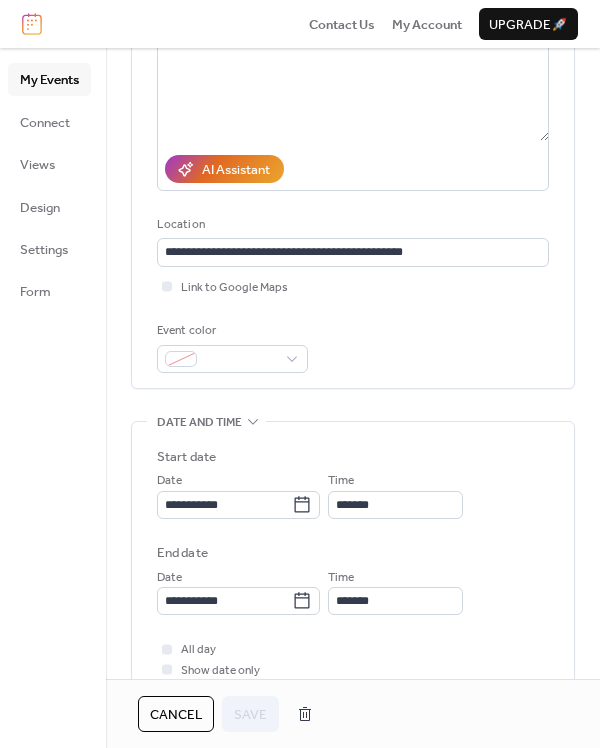 scroll, scrollTop: 375, scrollLeft: 0, axis: vertical 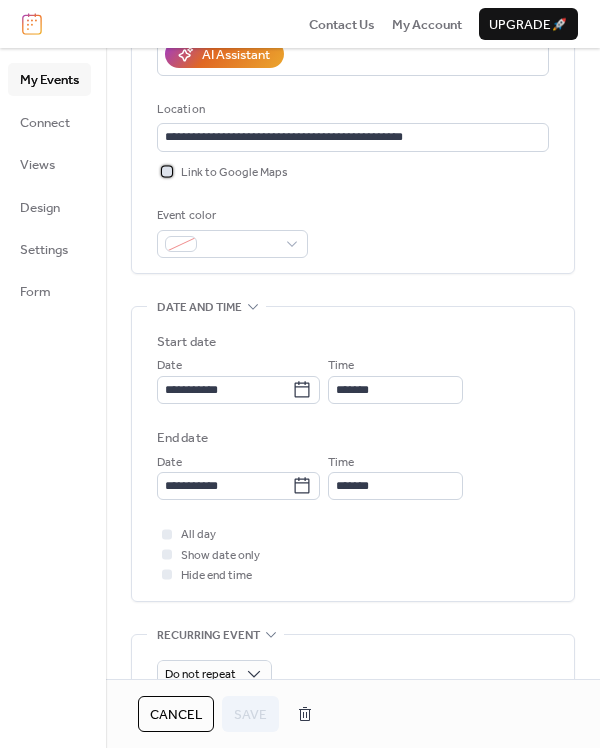 click on "Link to Google Maps" at bounding box center [234, 173] 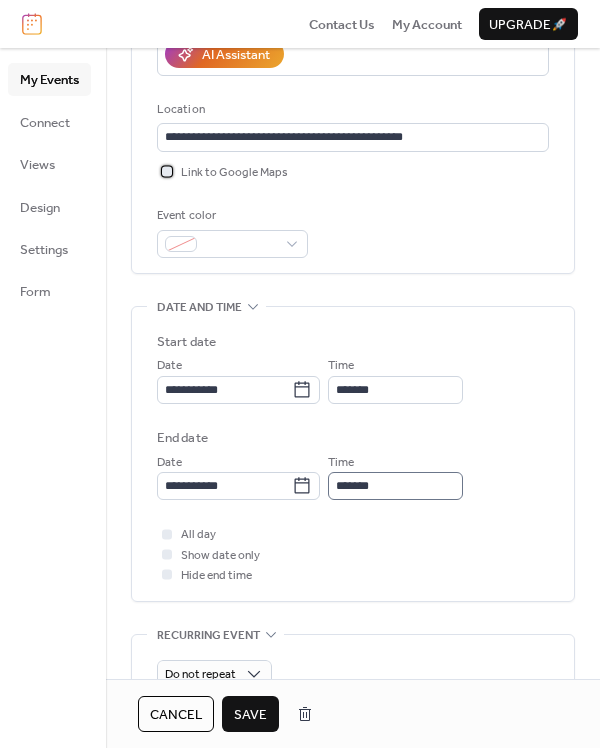 scroll, scrollTop: 1, scrollLeft: 0, axis: vertical 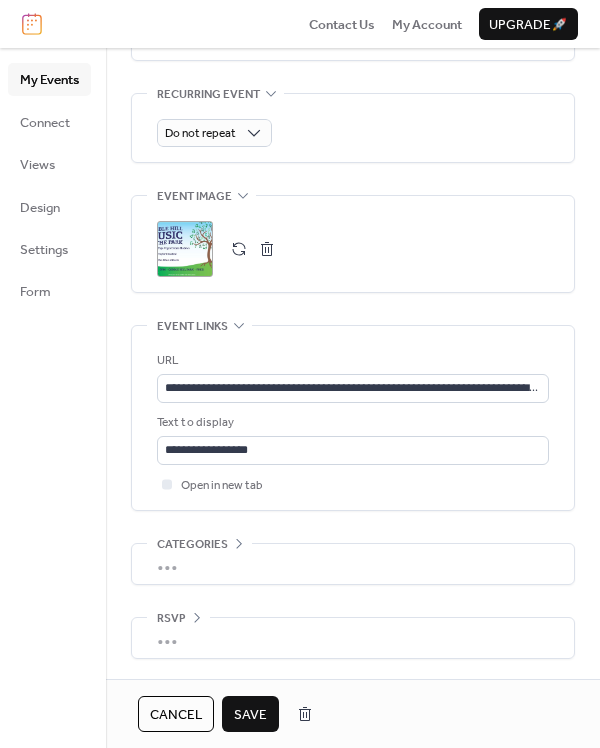 click on ";" at bounding box center [185, 249] 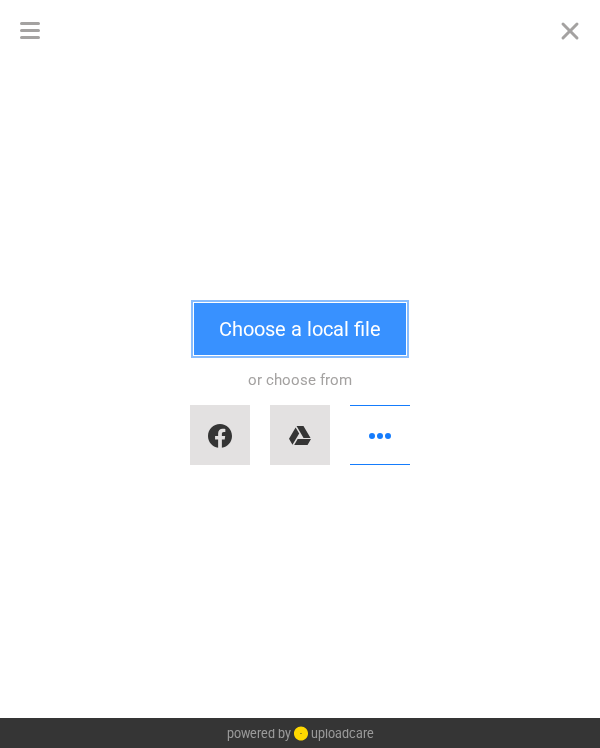 click on "Choose a local file" at bounding box center (300, 329) 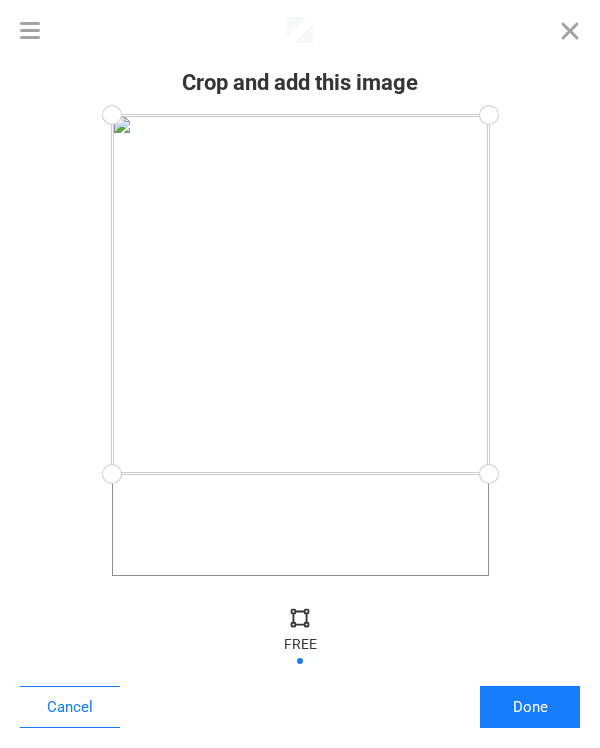 drag, startPoint x: 488, startPoint y: 573, endPoint x: 502, endPoint y: 474, distance: 99.985 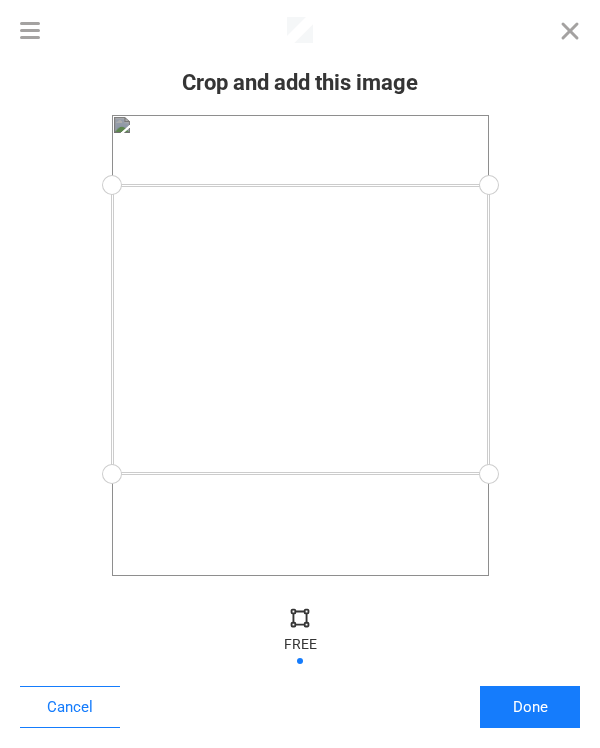 drag, startPoint x: 484, startPoint y: 116, endPoint x: 514, endPoint y: 185, distance: 75.23962 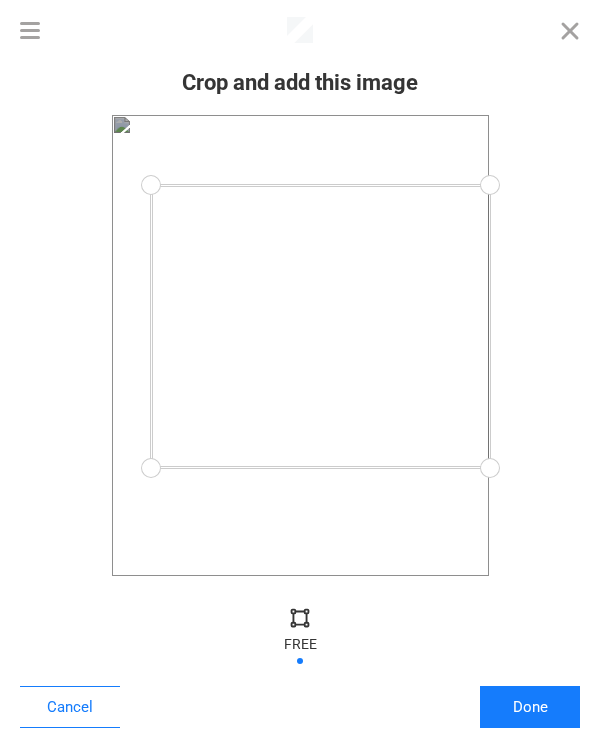 drag, startPoint x: 118, startPoint y: 470, endPoint x: 150, endPoint y: 468, distance: 32.06244 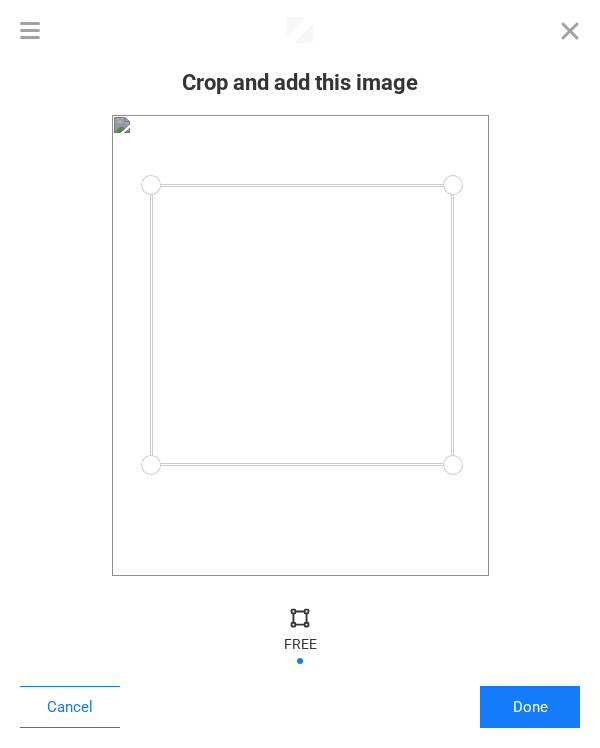 drag, startPoint x: 485, startPoint y: 467, endPoint x: 452, endPoint y: 465, distance: 33.06055 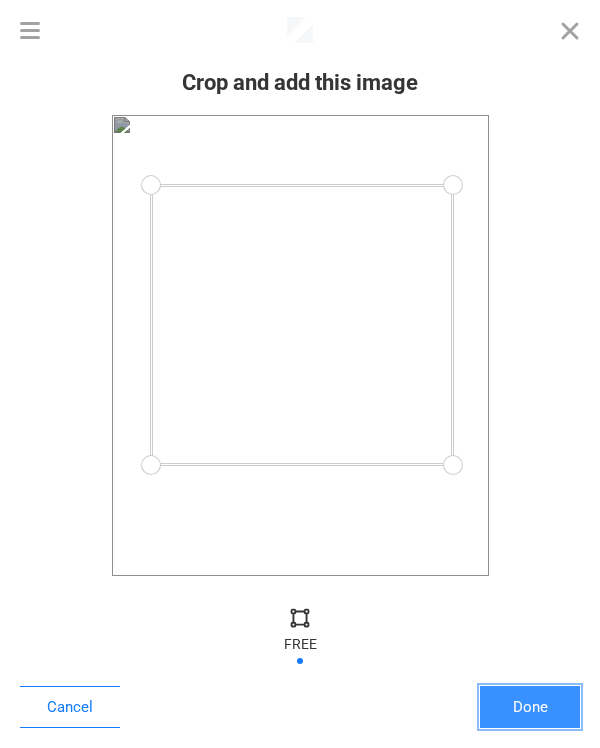 click on "Done" at bounding box center (530, 707) 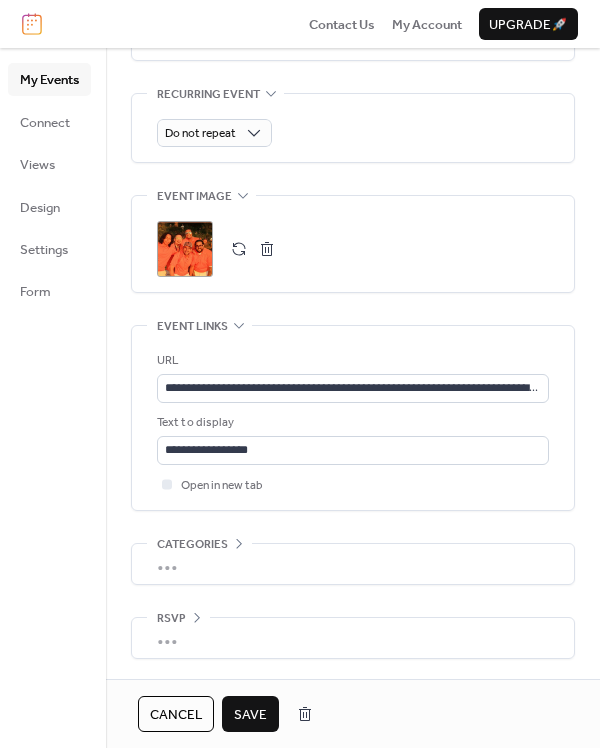 click on "•••" at bounding box center [353, 638] 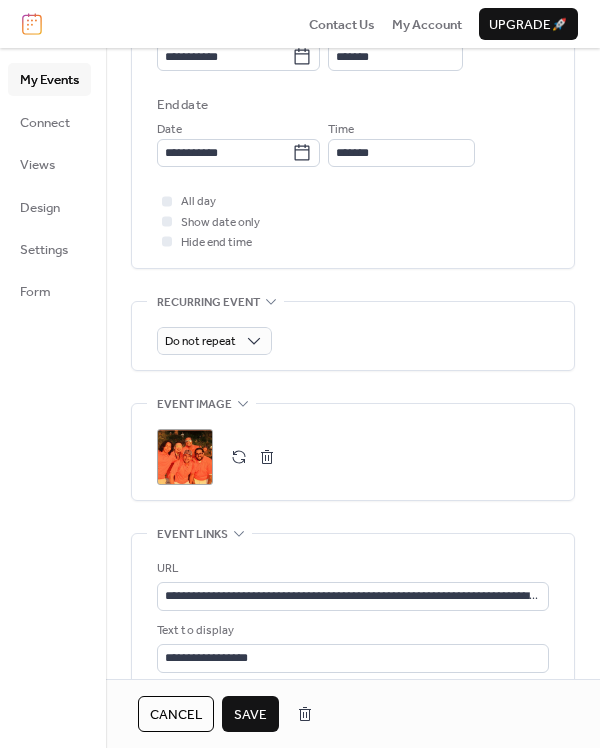 scroll, scrollTop: 731, scrollLeft: 0, axis: vertical 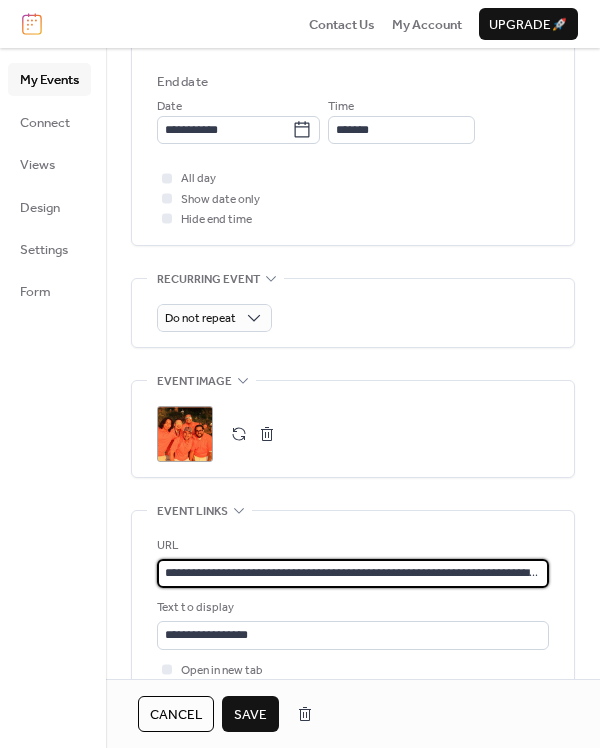 click on "**********" at bounding box center (353, 573) 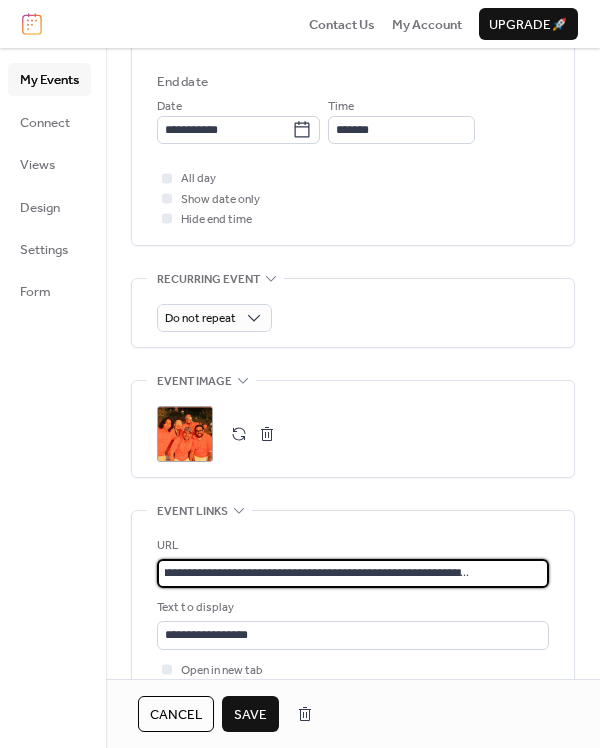 drag, startPoint x: 484, startPoint y: 574, endPoint x: 610, endPoint y: 566, distance: 126.253716 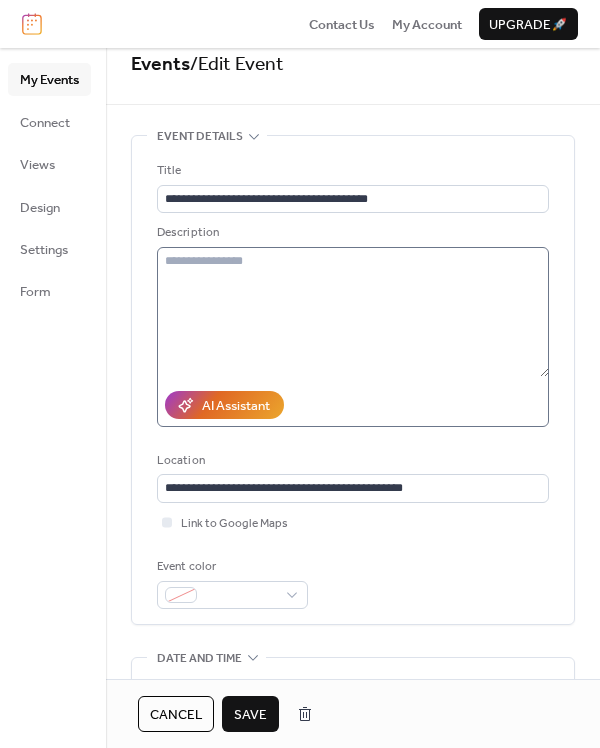scroll, scrollTop: 0, scrollLeft: 0, axis: both 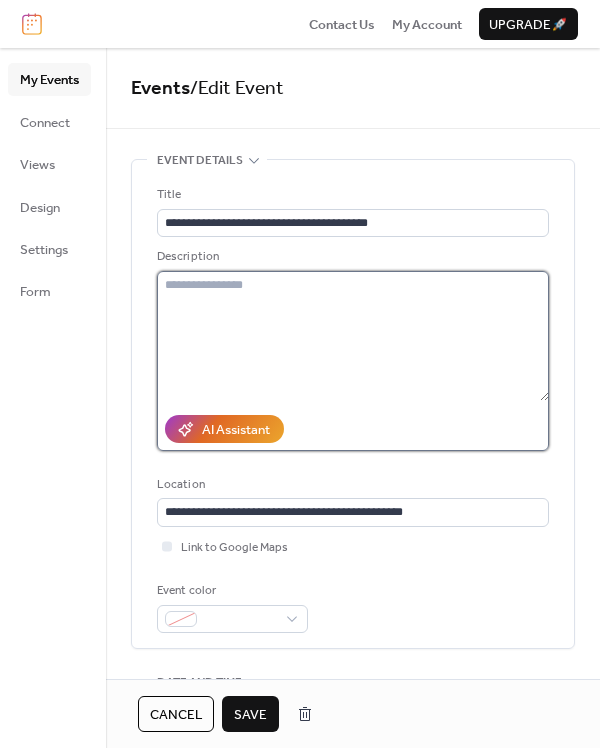 click at bounding box center [353, 336] 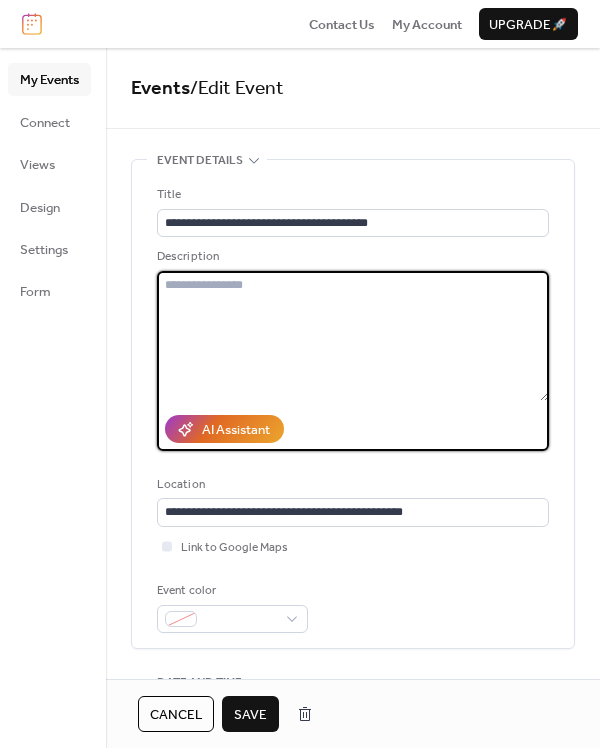 scroll, scrollTop: 0, scrollLeft: 0, axis: both 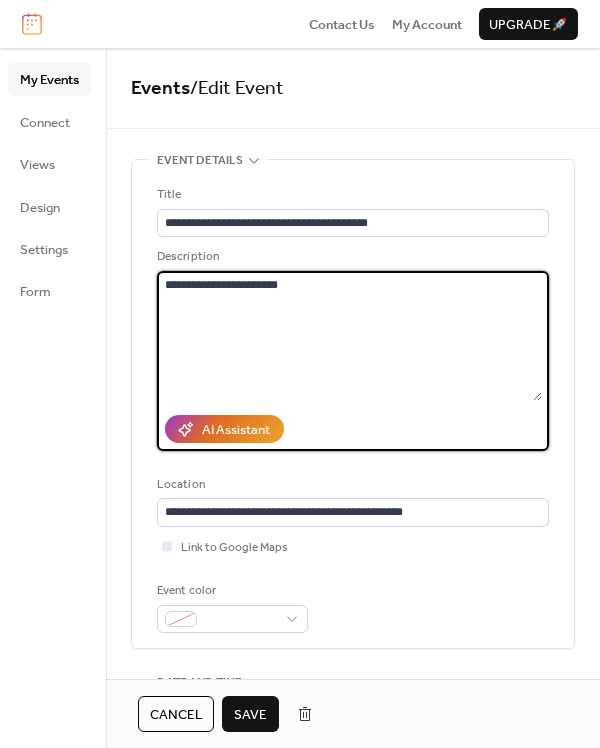 type on "**********" 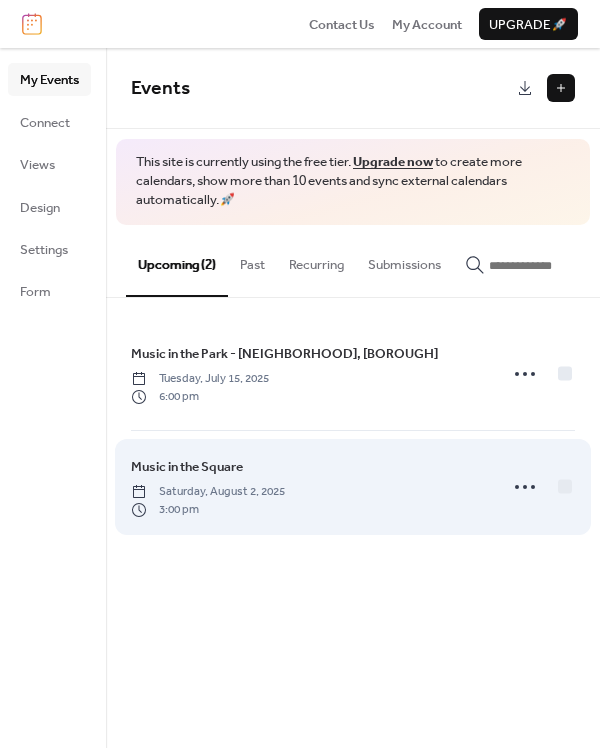 click on "Music in the Square" at bounding box center [187, 467] 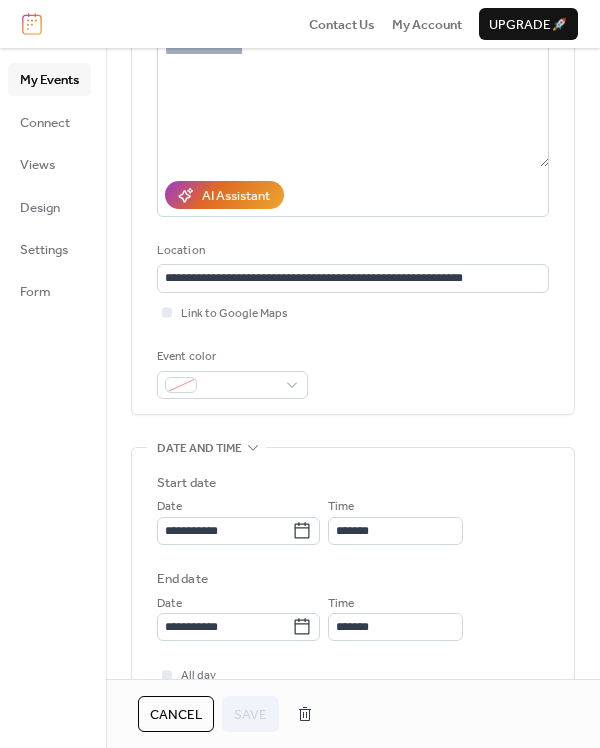 scroll, scrollTop: 250, scrollLeft: 0, axis: vertical 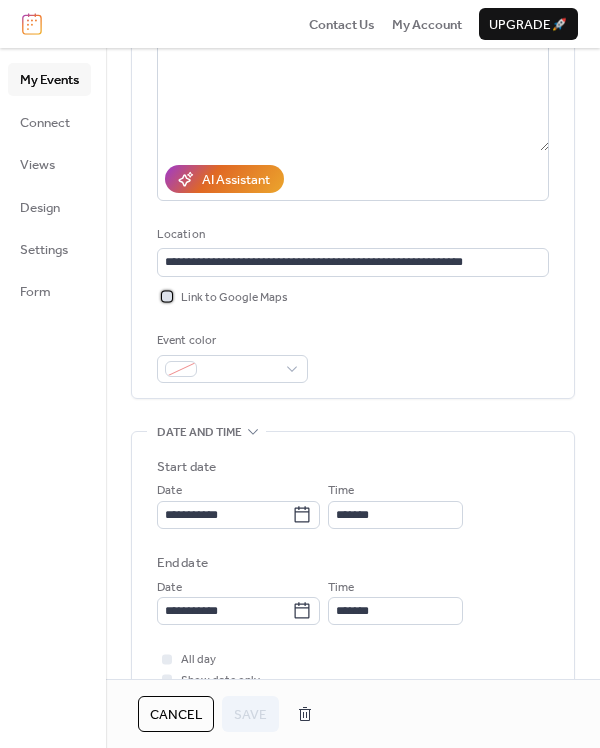 click at bounding box center (167, 296) 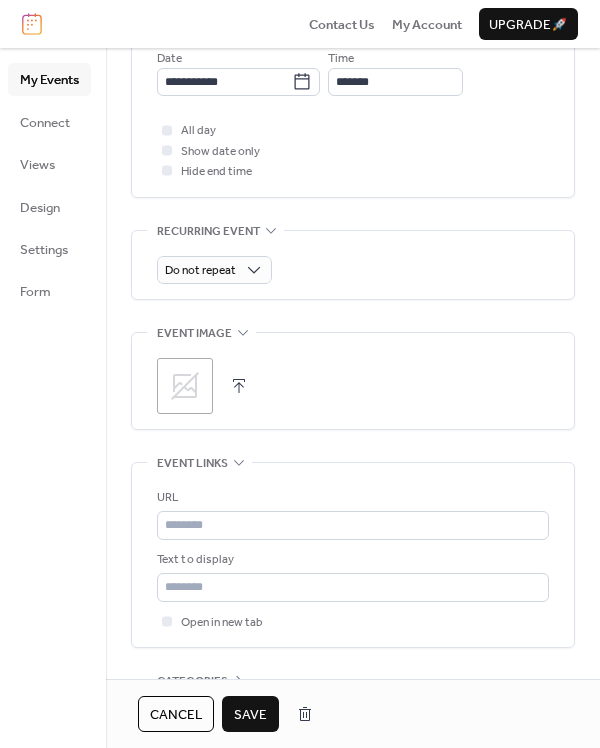 scroll, scrollTop: 481, scrollLeft: 0, axis: vertical 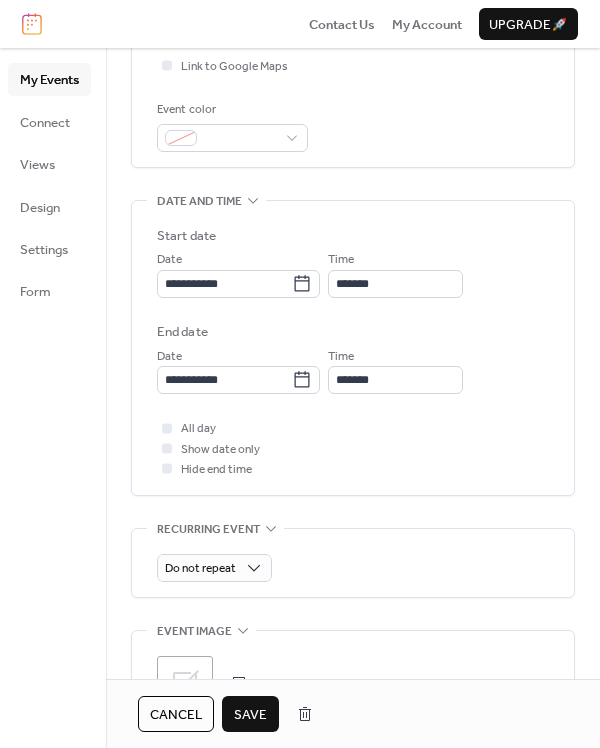 click on "Save" at bounding box center (250, 715) 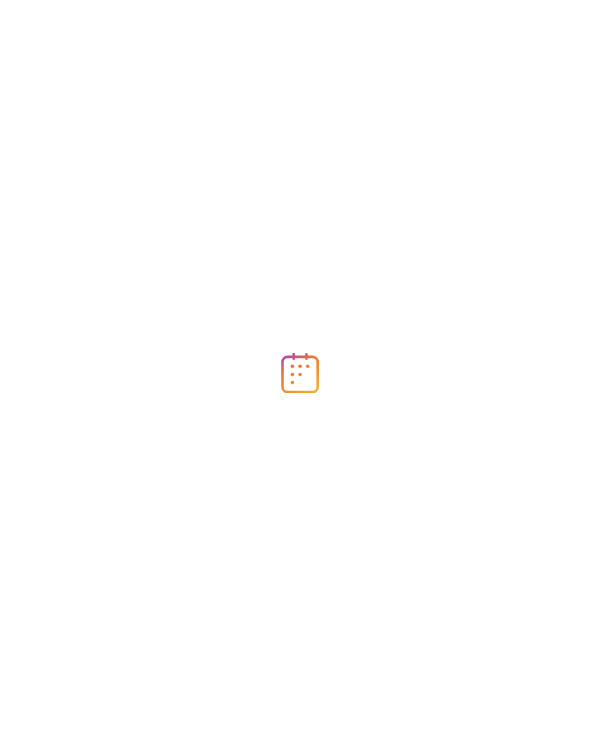 scroll, scrollTop: 0, scrollLeft: 0, axis: both 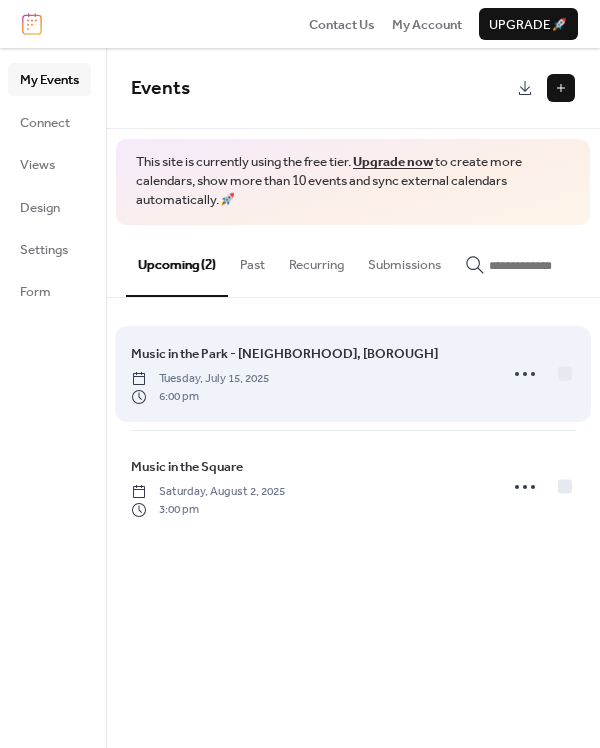 click on "Music in the Park - [NEIGHBORHOOD], [BOROUGH] [DAY], [MONTH] [DAY_NUM], [YEAR] [HOUR] [MINUTE] [AMPM]" at bounding box center [308, 374] 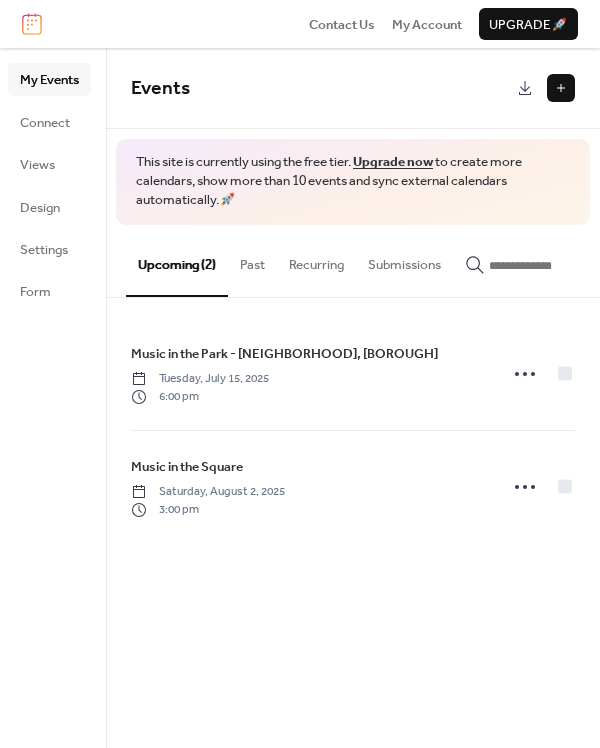 click on "Music in the Park - [NEIGHBORHOOD], [BOROUGH]" at bounding box center [284, 354] 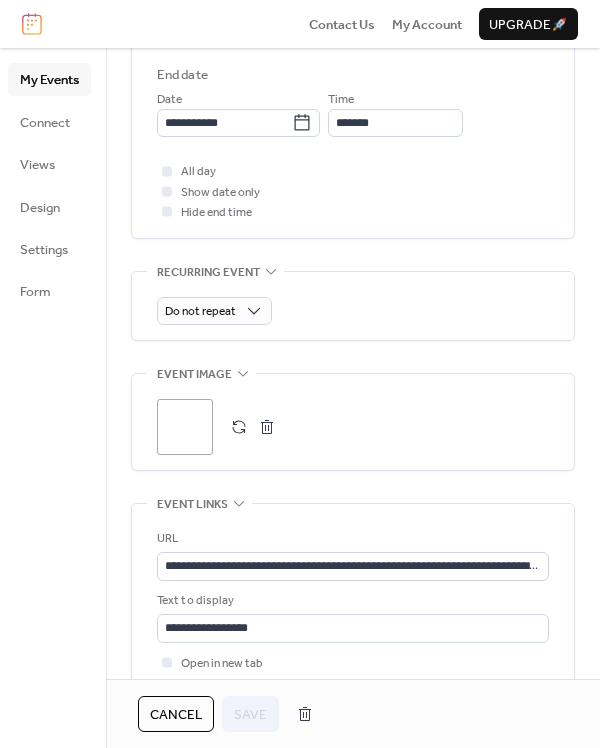 scroll, scrollTop: 750, scrollLeft: 0, axis: vertical 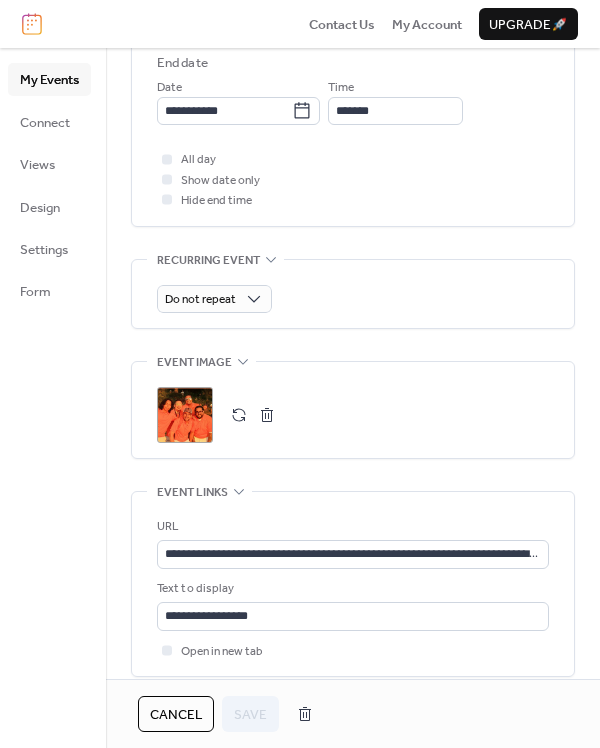 click on ";" at bounding box center [185, 415] 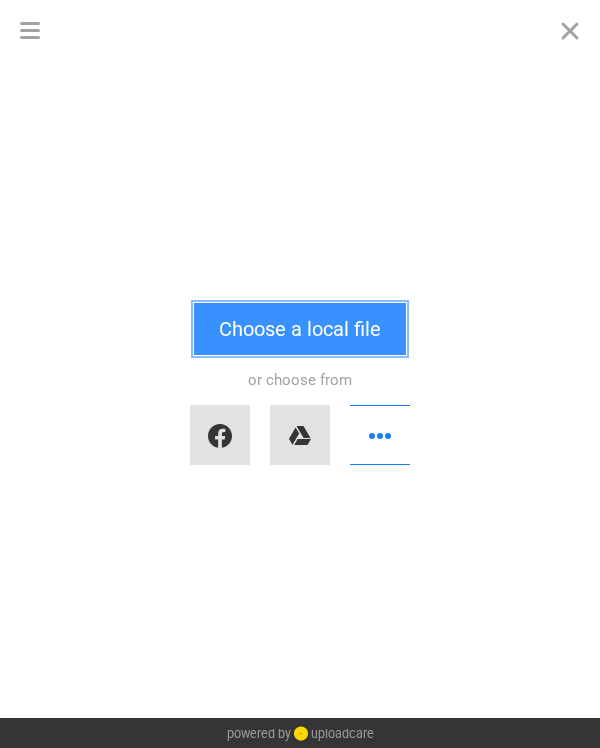click on "Choose a local file" at bounding box center [300, 329] 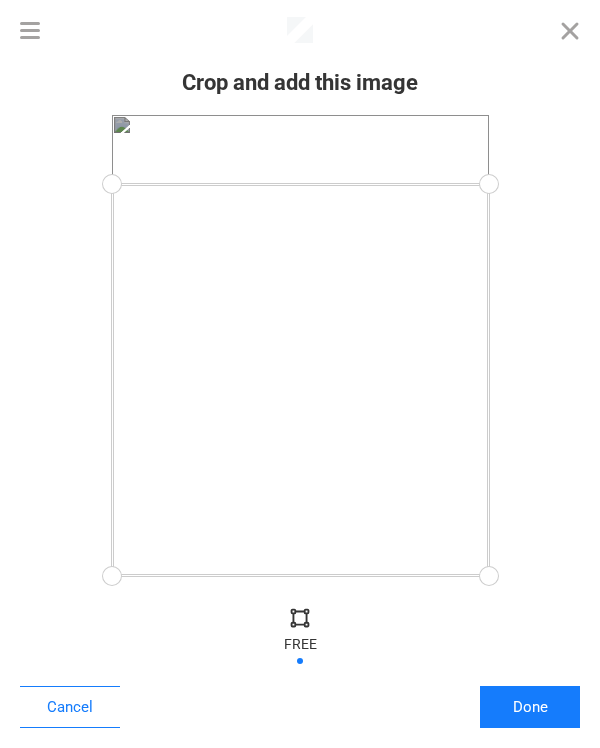 drag, startPoint x: 486, startPoint y: 115, endPoint x: 494, endPoint y: 184, distance: 69.46222 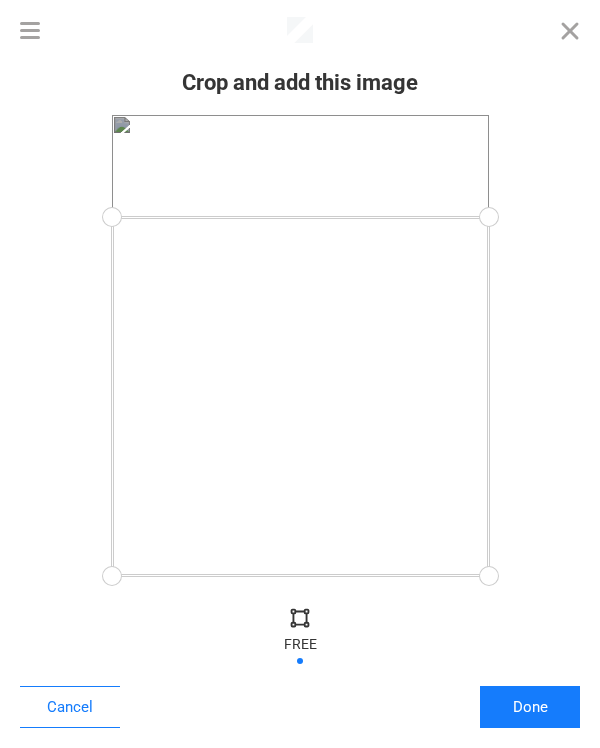 drag, startPoint x: 485, startPoint y: 181, endPoint x: 491, endPoint y: 217, distance: 36.496574 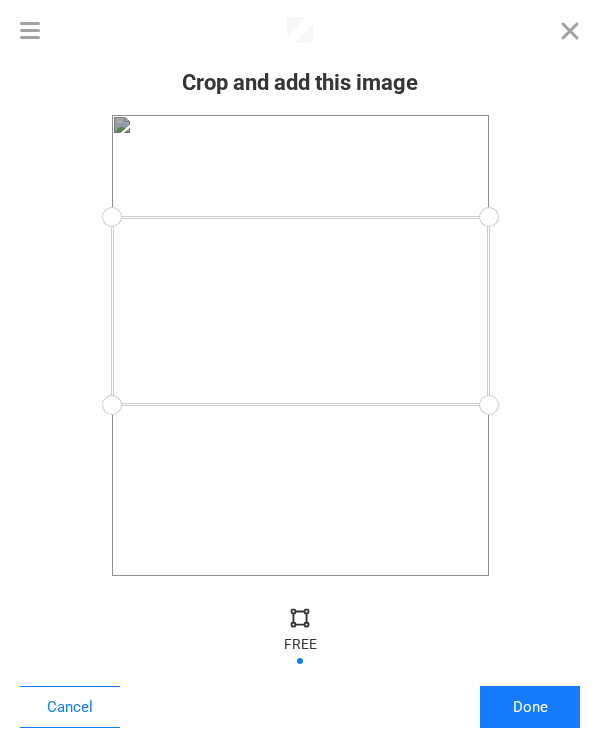 drag, startPoint x: 490, startPoint y: 580, endPoint x: 508, endPoint y: 405, distance: 175.92328 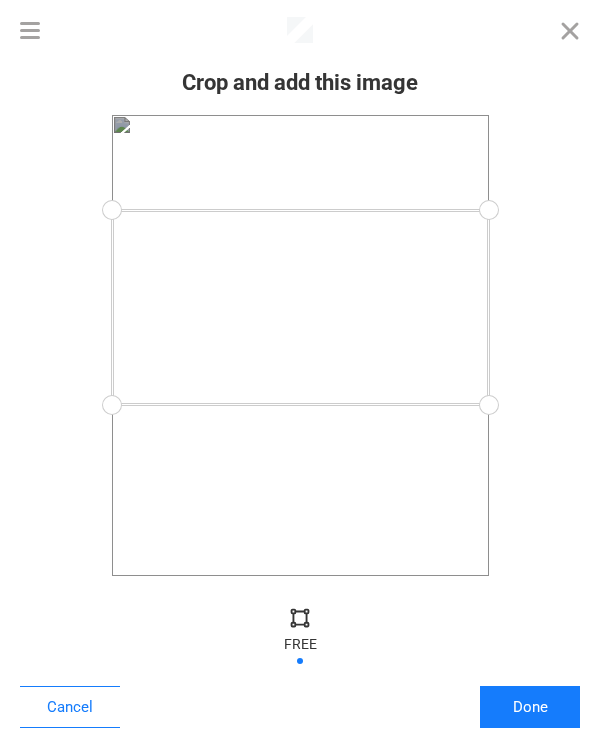 click at bounding box center (488, 210) 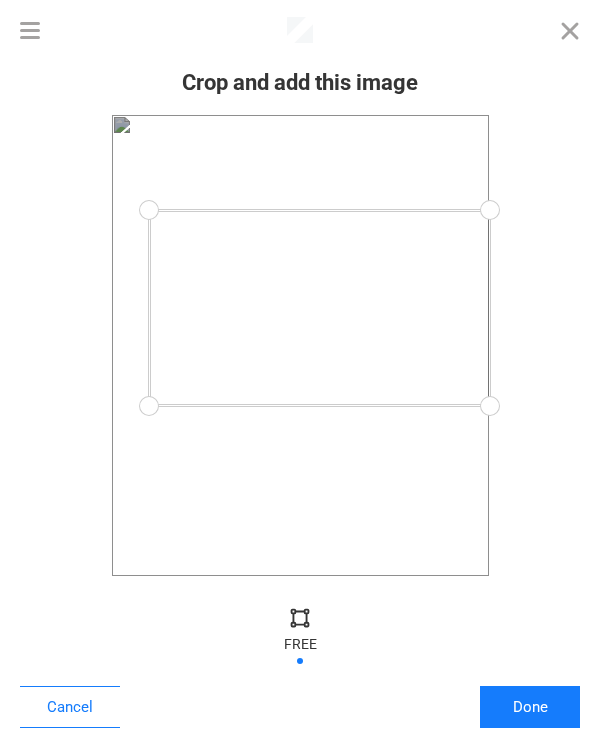 drag, startPoint x: 113, startPoint y: 409, endPoint x: 213, endPoint y: 411, distance: 100.02 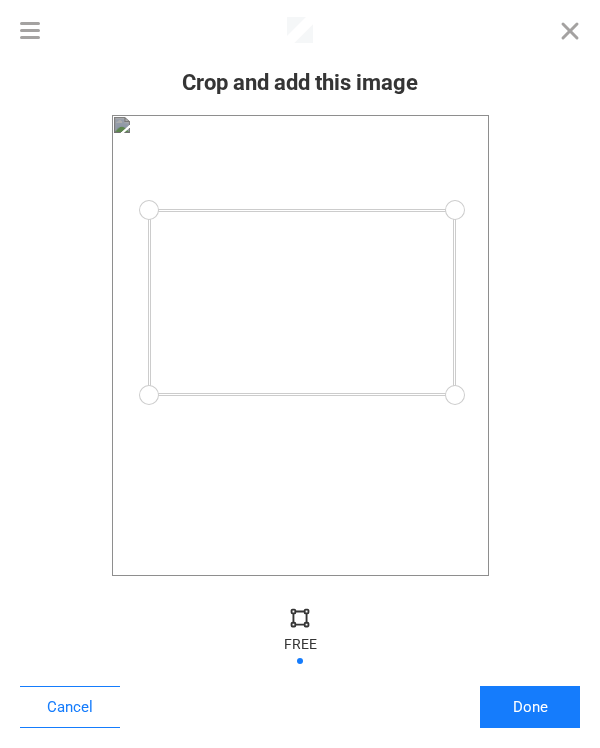 drag, startPoint x: 486, startPoint y: 405, endPoint x: 454, endPoint y: 395, distance: 33.526108 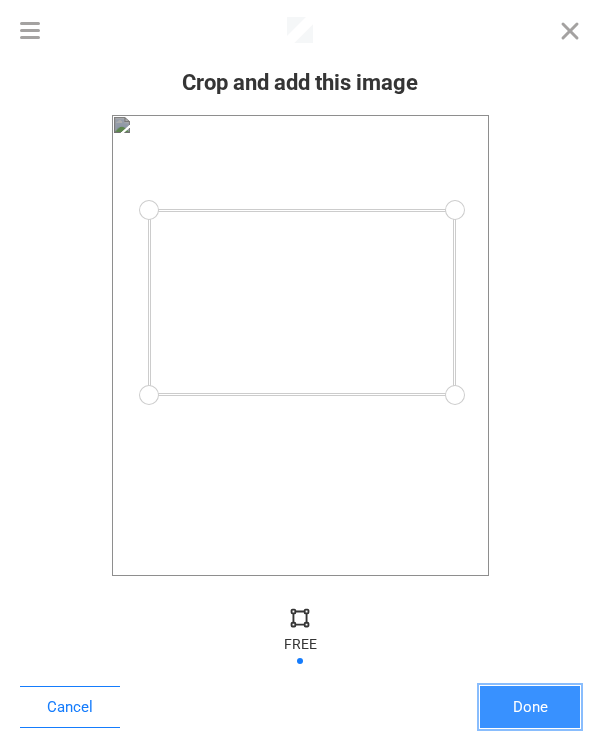 click on "Done" at bounding box center (530, 707) 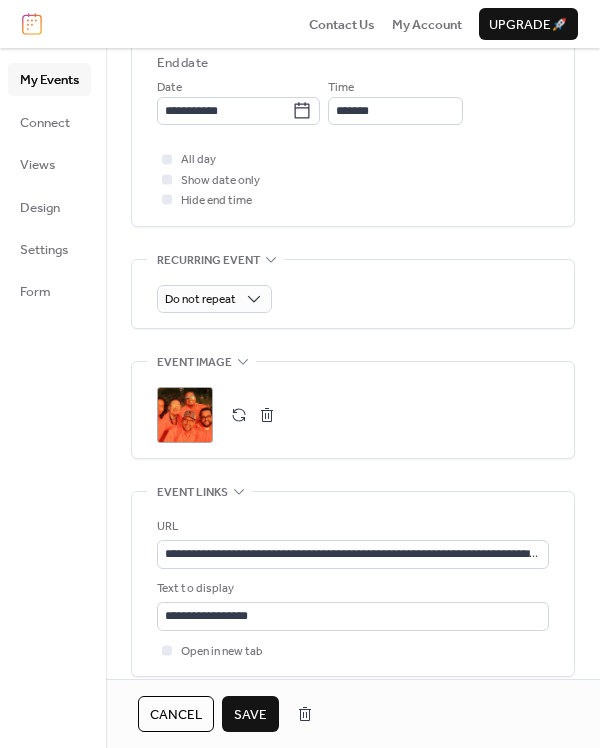click on "Save" at bounding box center [250, 715] 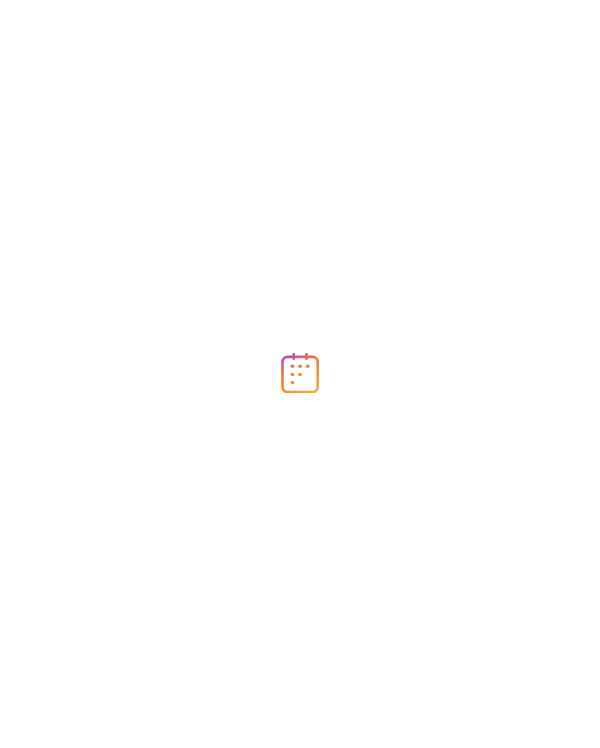 scroll, scrollTop: 0, scrollLeft: 0, axis: both 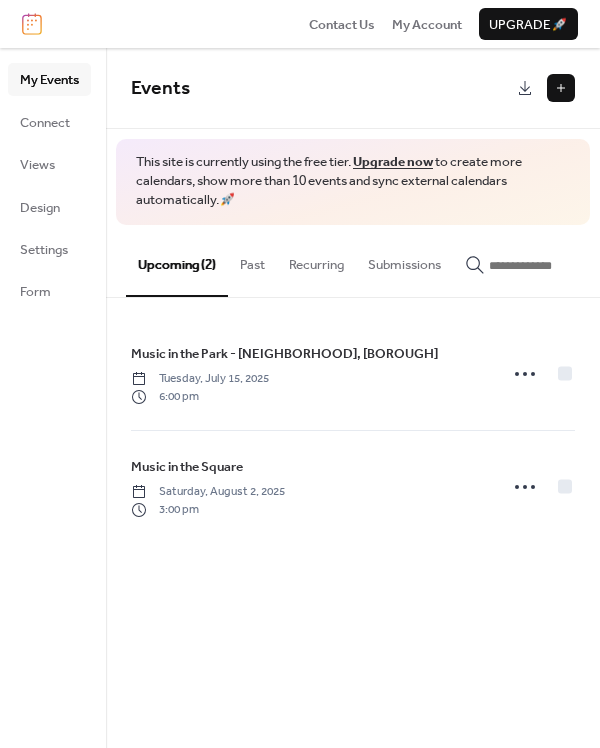 click on "Music in the Square" at bounding box center [187, 467] 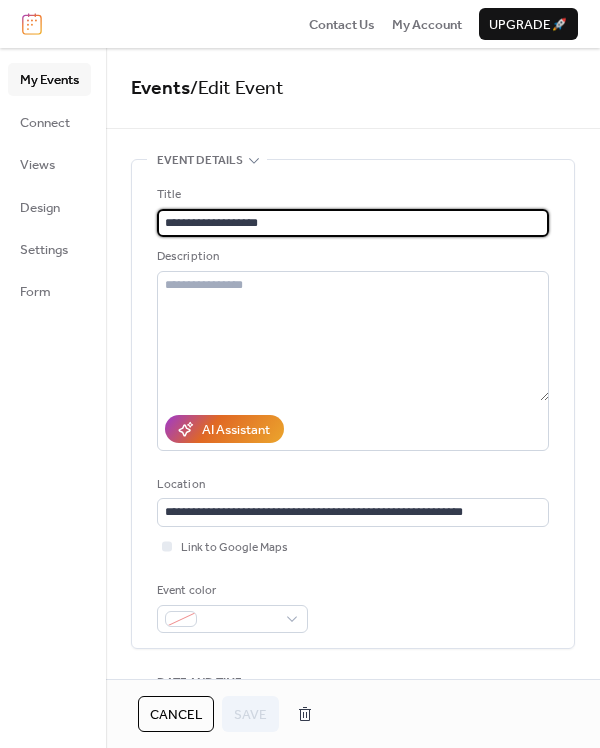 drag, startPoint x: 195, startPoint y: 223, endPoint x: 119, endPoint y: 222, distance: 76.00658 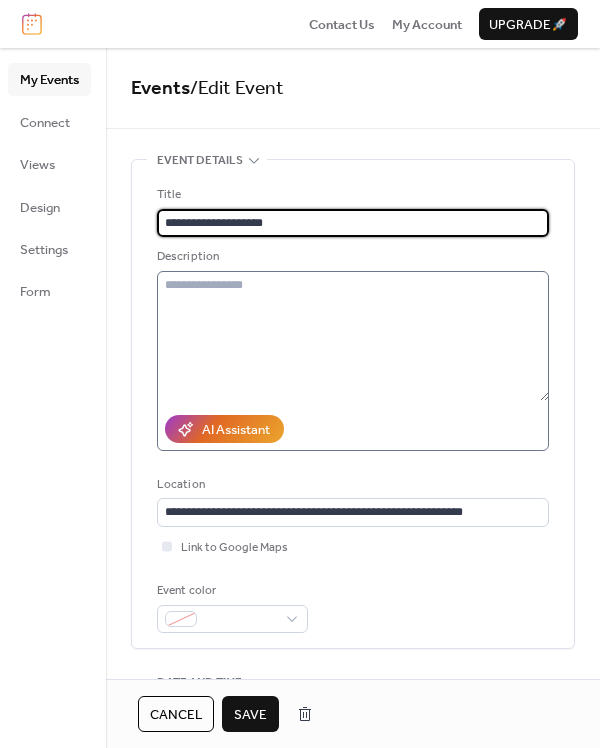type on "**********" 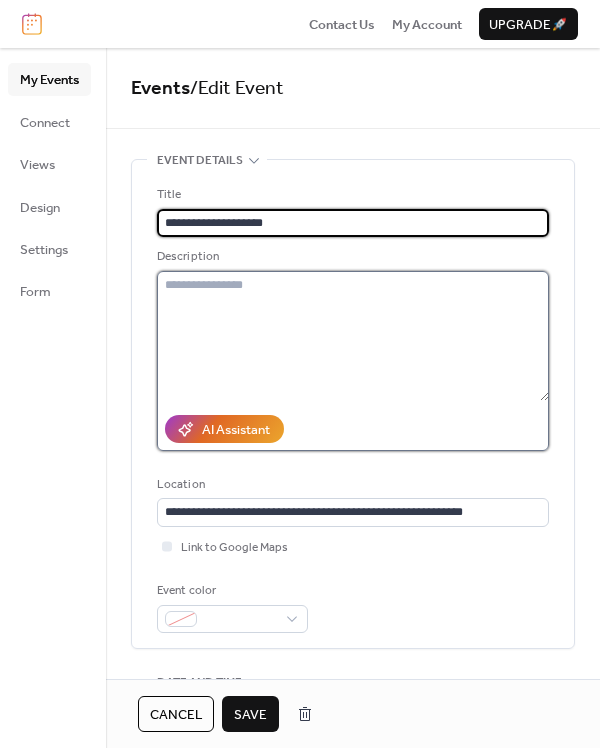 click at bounding box center (353, 336) 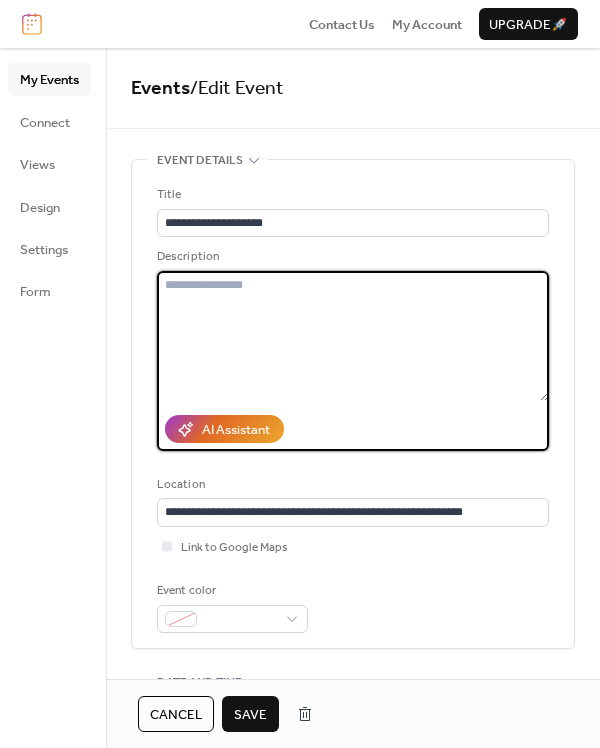 click at bounding box center [353, 336] 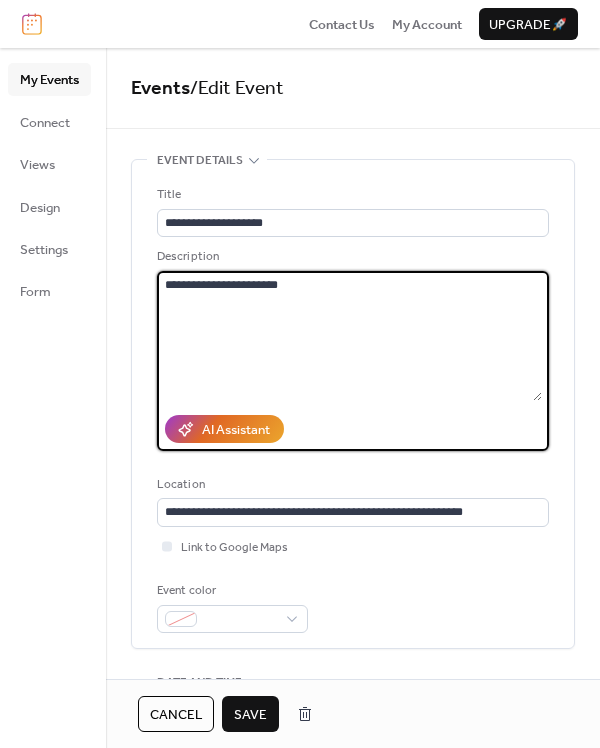 type on "**********" 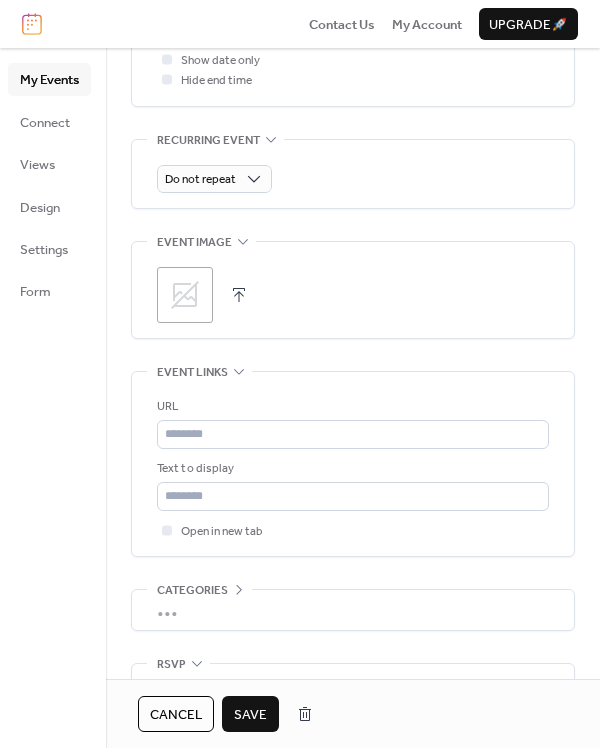 scroll, scrollTop: 875, scrollLeft: 0, axis: vertical 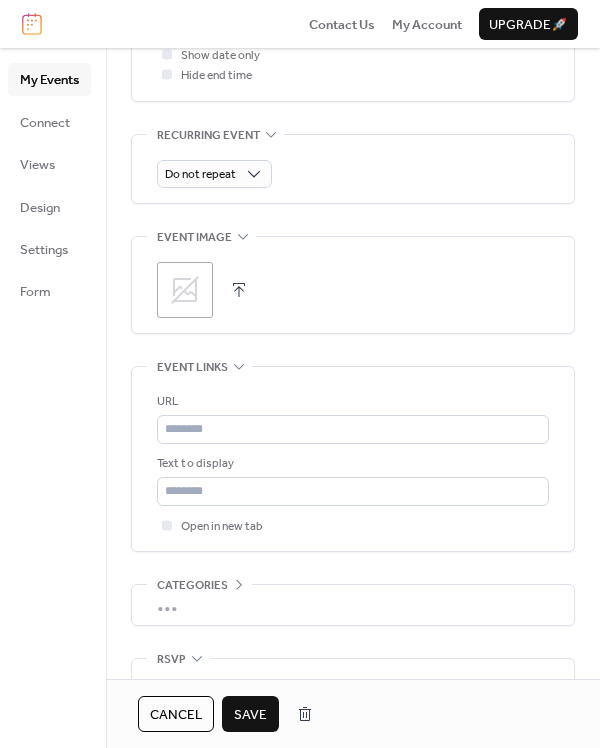 click 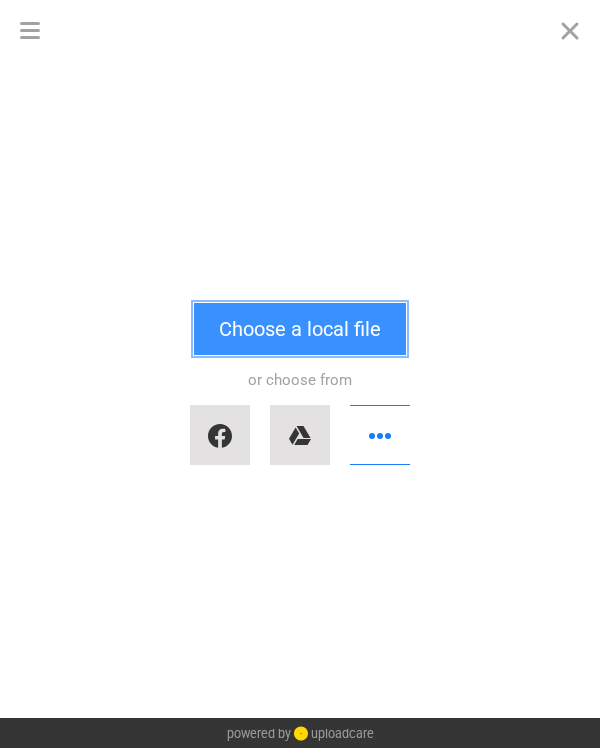 click on "Choose a local file" at bounding box center [300, 329] 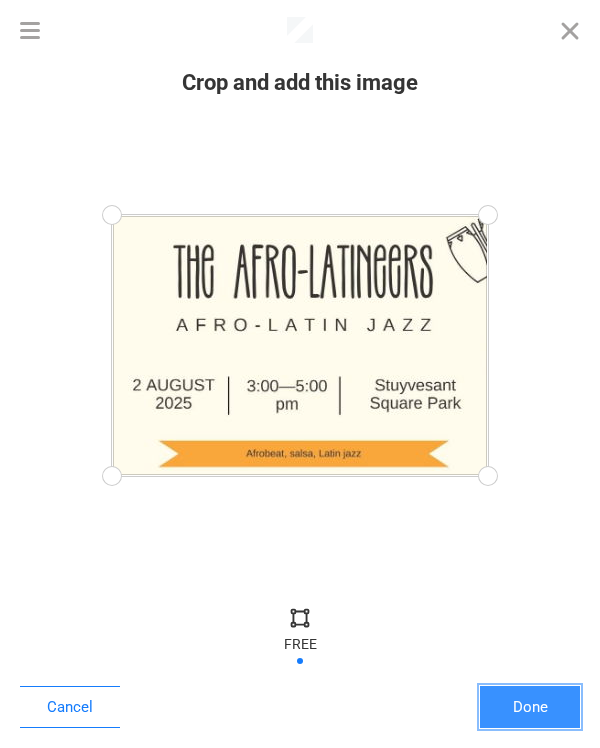 click on "Done" at bounding box center [530, 707] 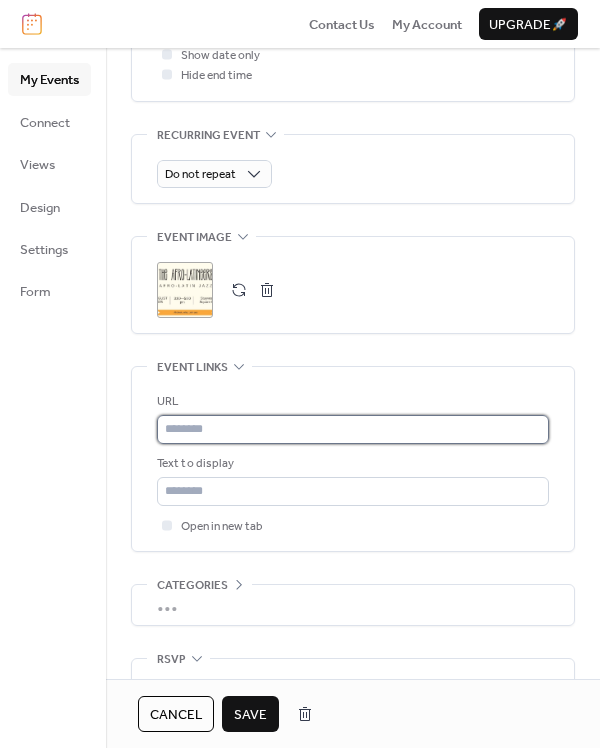 click at bounding box center [353, 429] 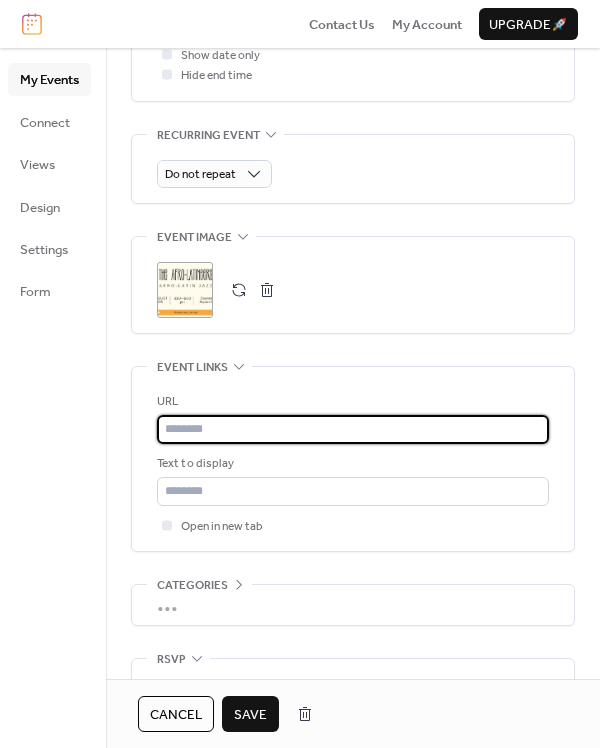 paste on "**********" 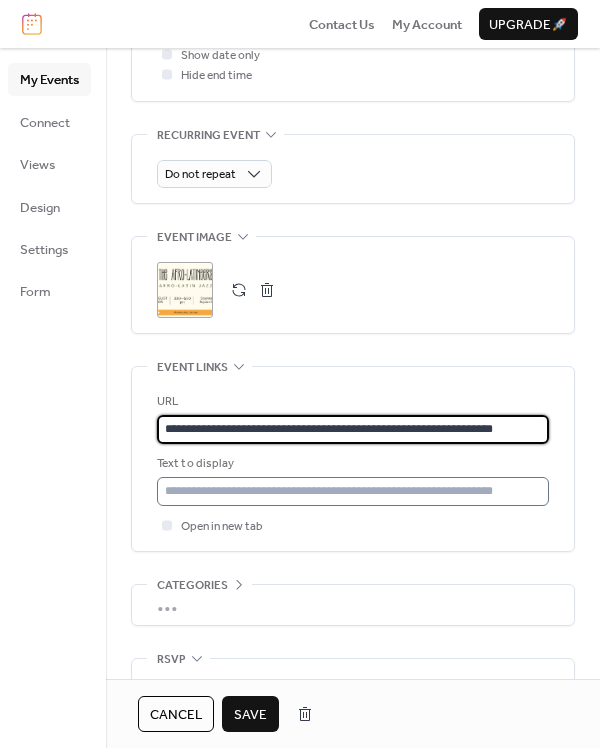 type on "**********" 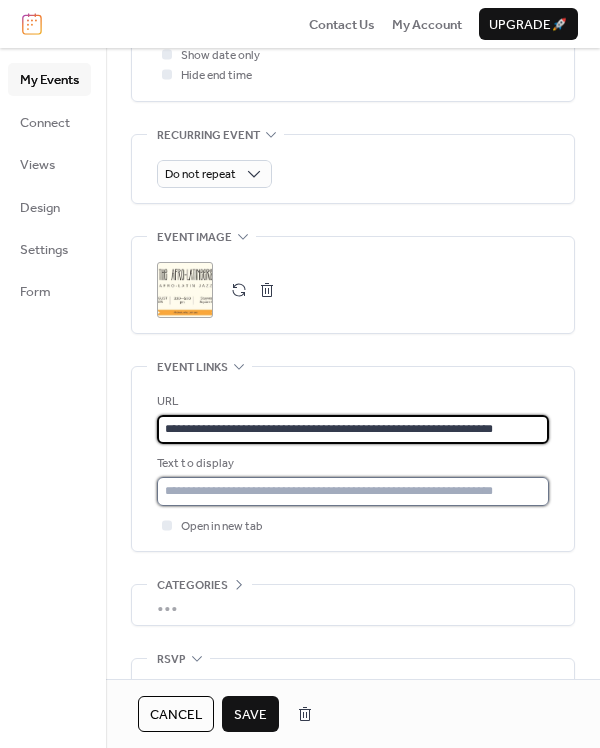 click at bounding box center [353, 491] 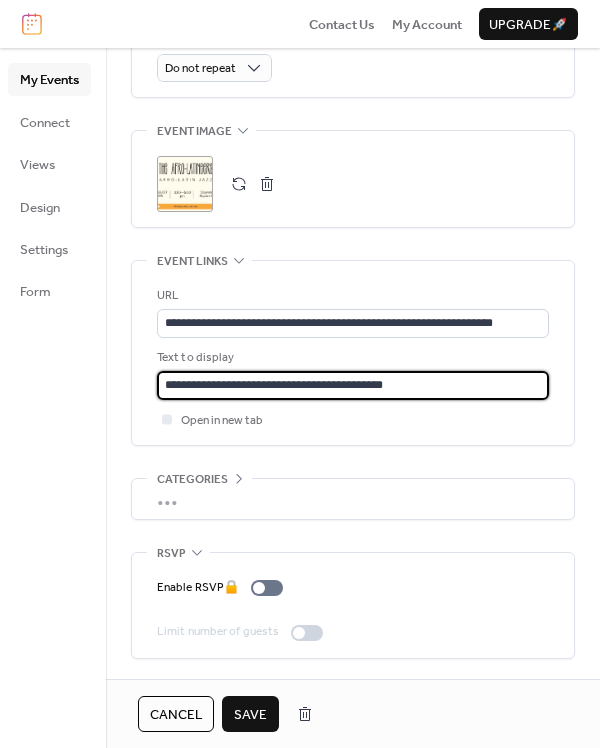 scroll, scrollTop: 606, scrollLeft: 0, axis: vertical 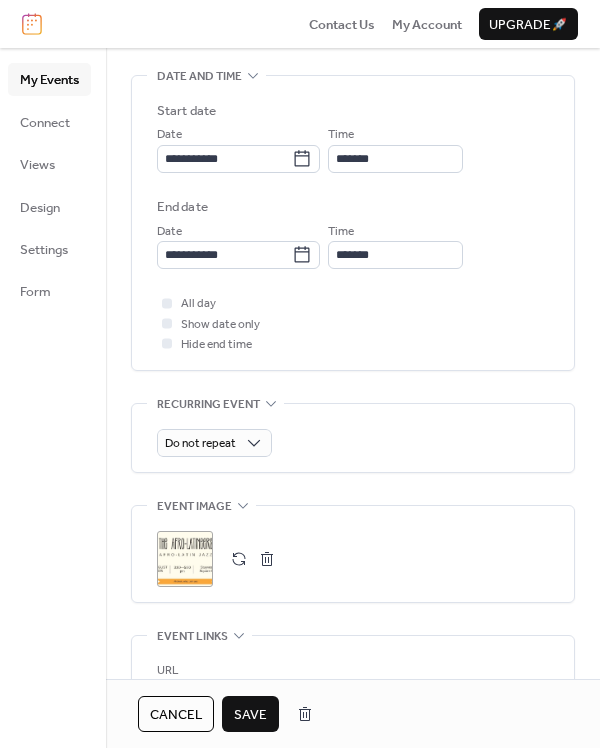 type on "**********" 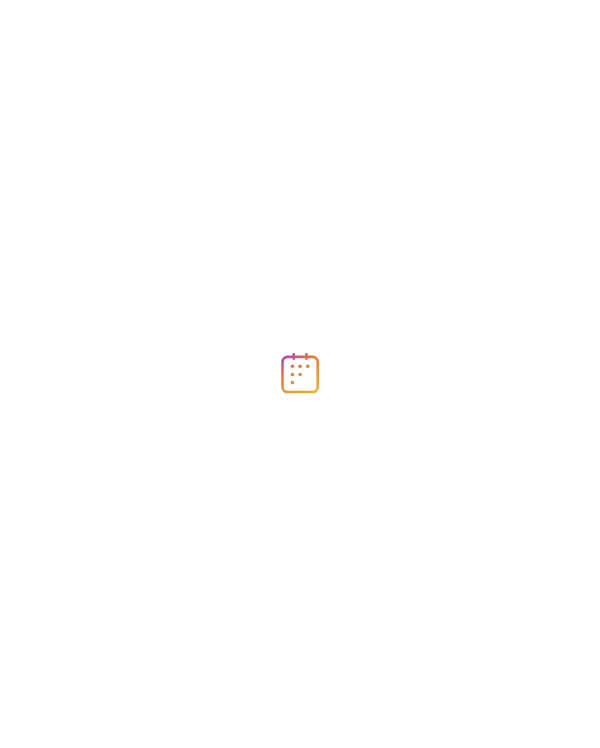 scroll, scrollTop: 0, scrollLeft: 0, axis: both 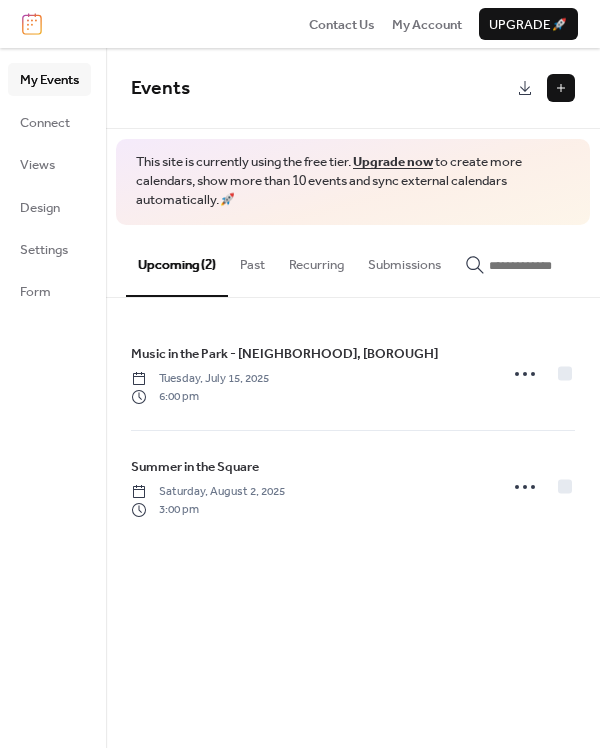 click at bounding box center [561, 88] 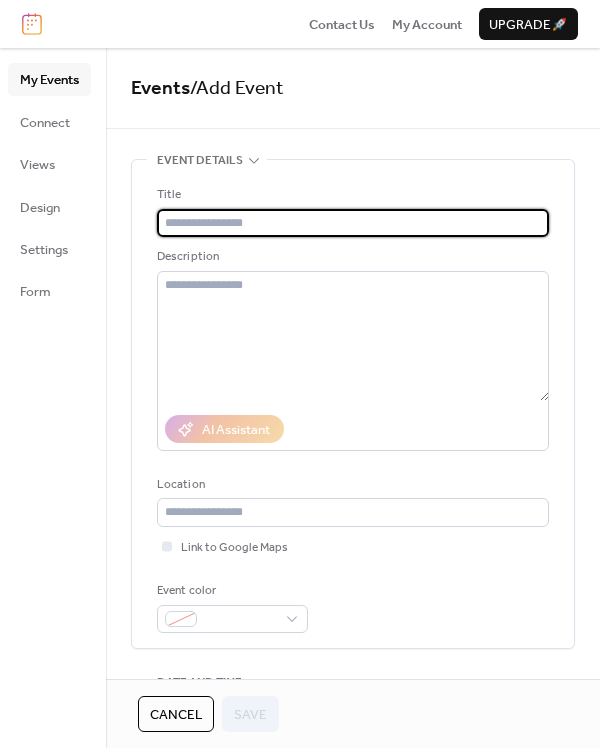 click at bounding box center (353, 223) 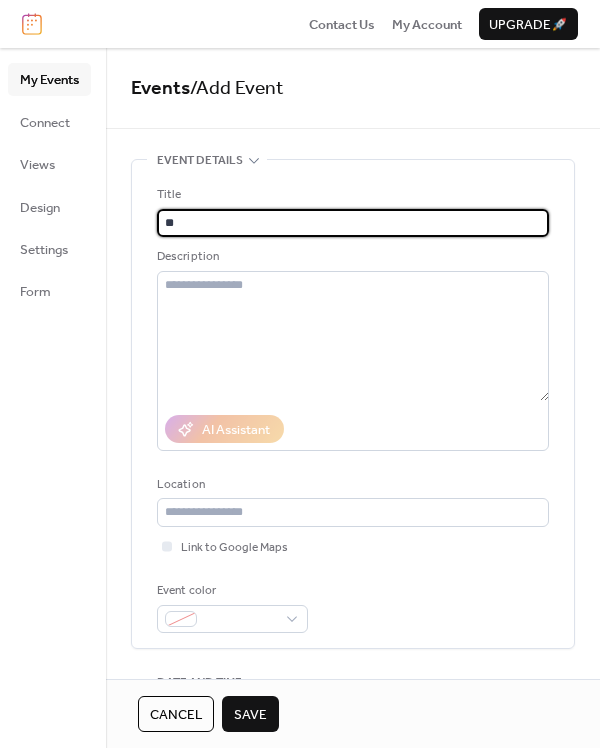 type on "*" 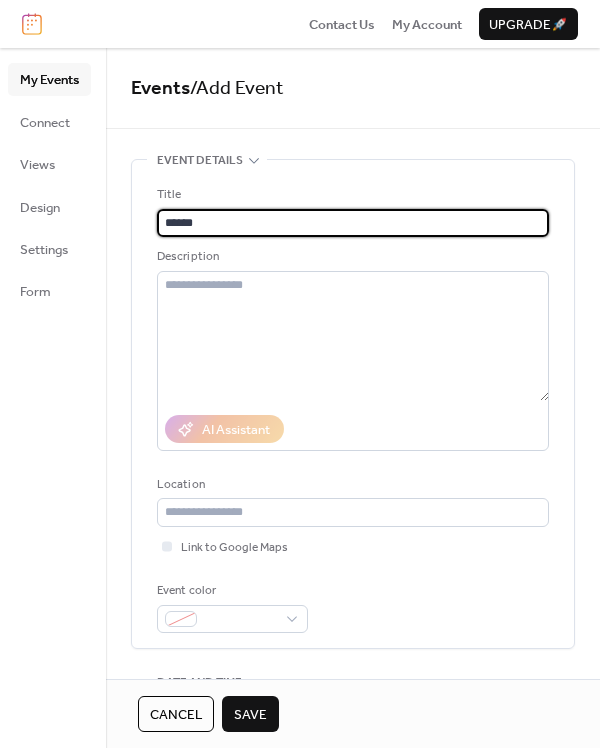 click on "*****" at bounding box center [353, 223] 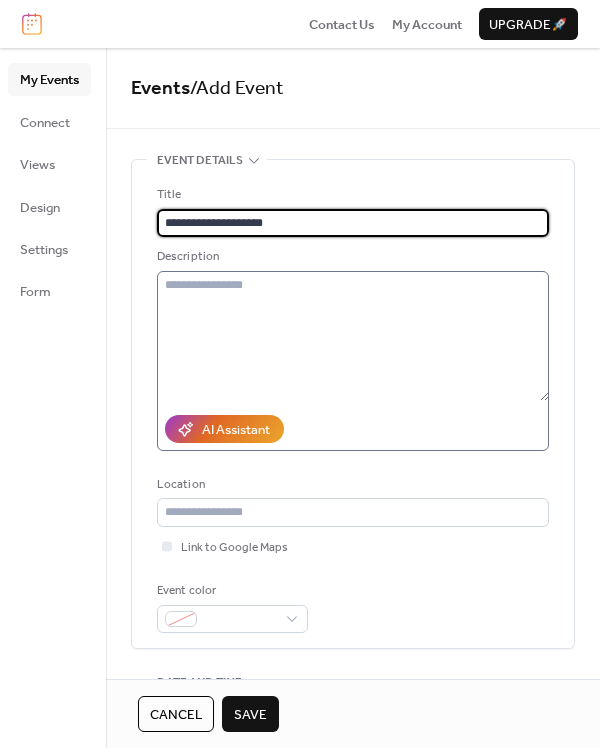 type on "**********" 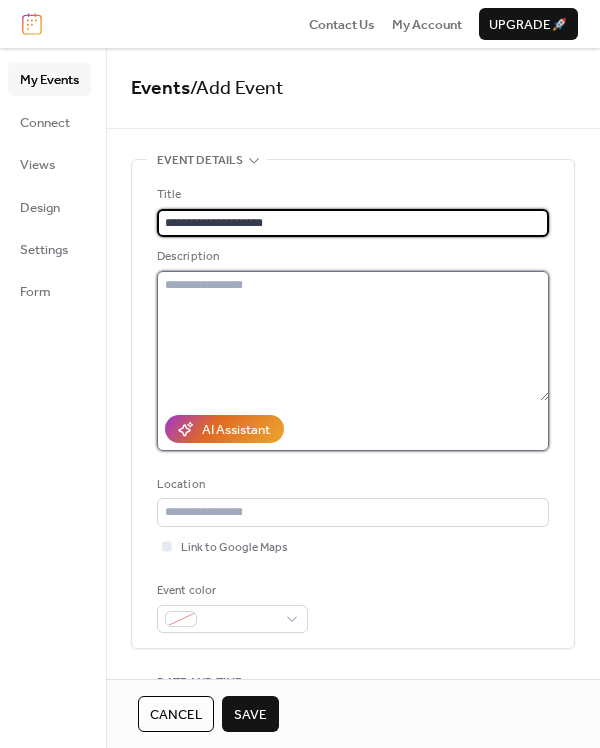 click at bounding box center (353, 336) 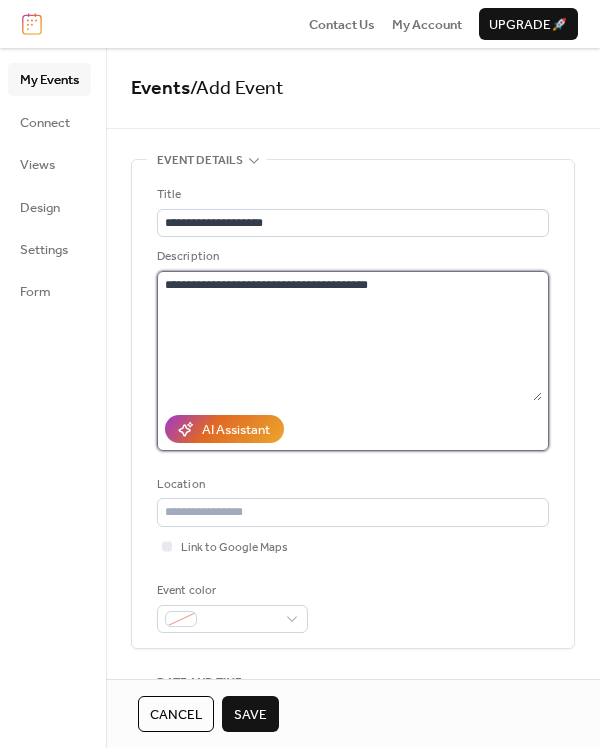 click on "**********" at bounding box center [349, 336] 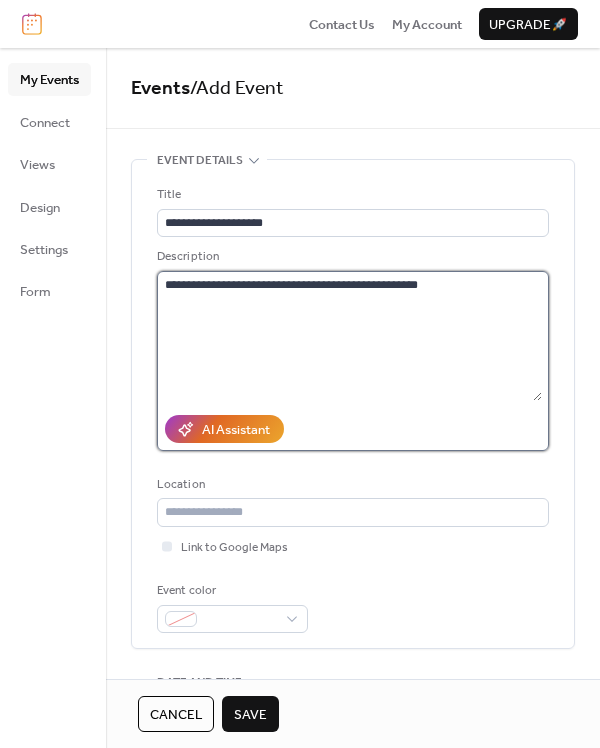 click on "**********" at bounding box center [349, 336] 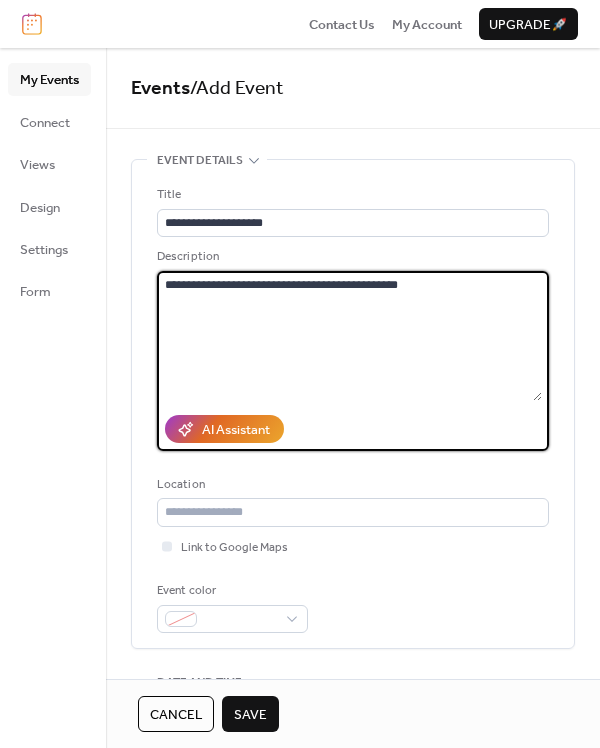 paste on "**********" 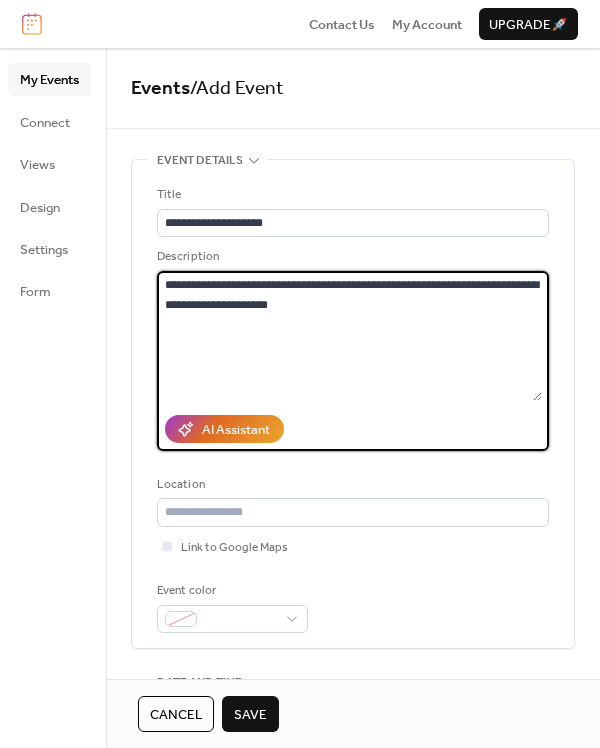 click on "**********" at bounding box center (349, 336) 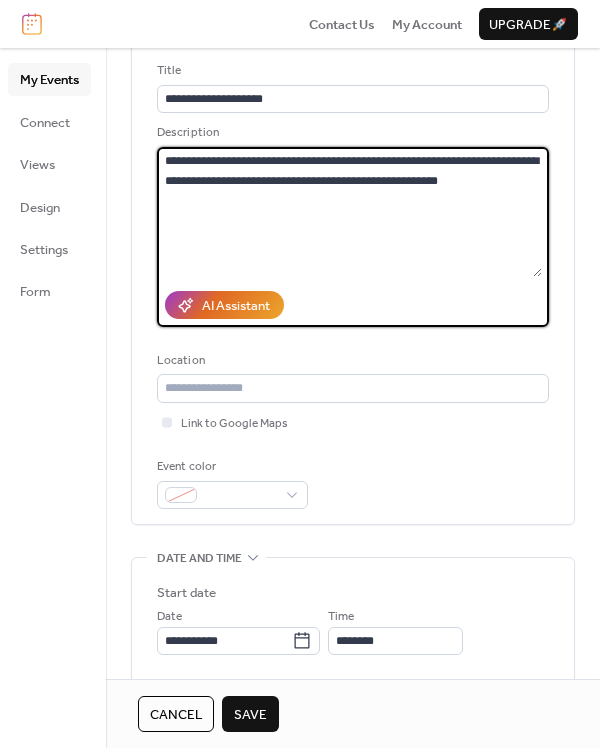 scroll, scrollTop: 125, scrollLeft: 0, axis: vertical 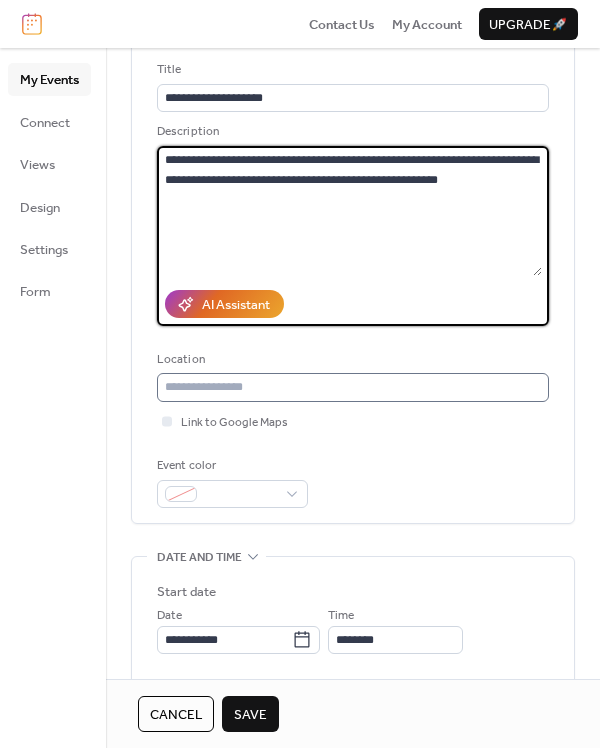 type on "**********" 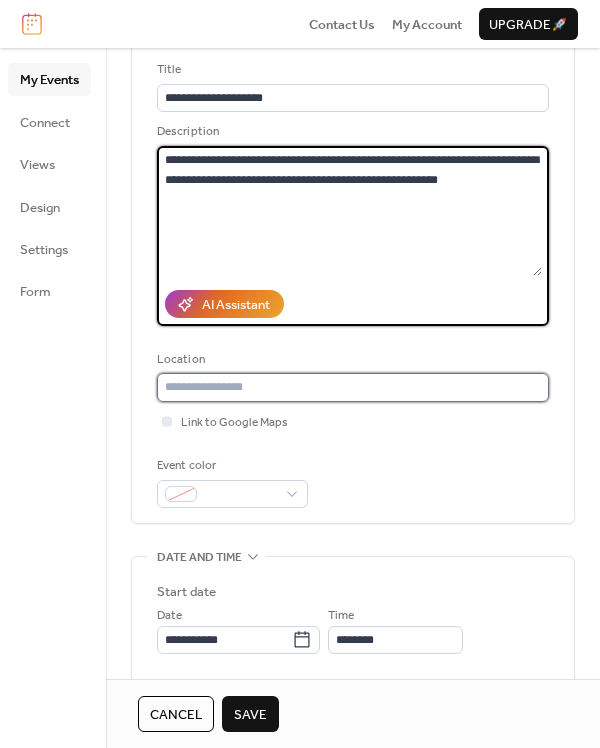 click at bounding box center (353, 387) 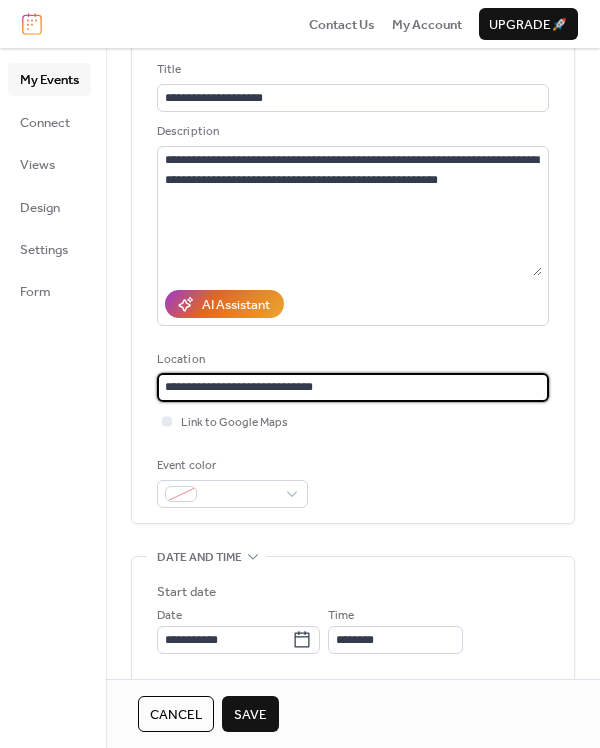 click on "**********" at bounding box center [353, 387] 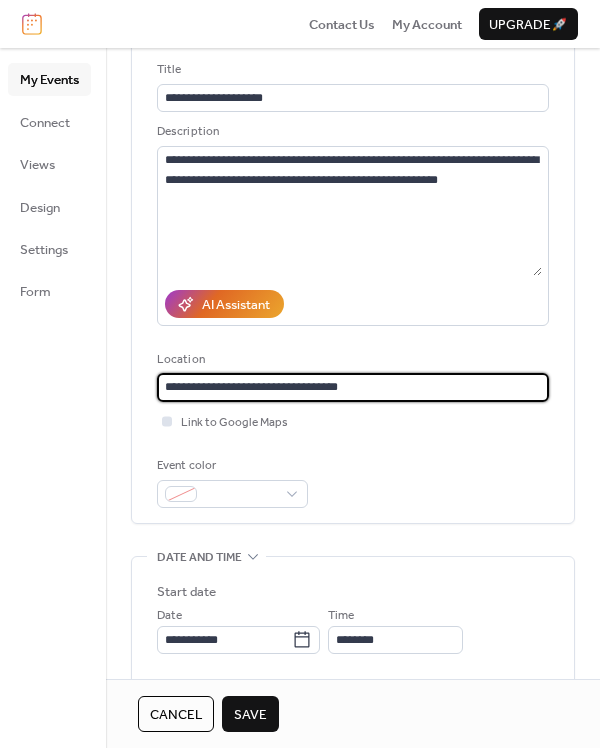 type on "**********" 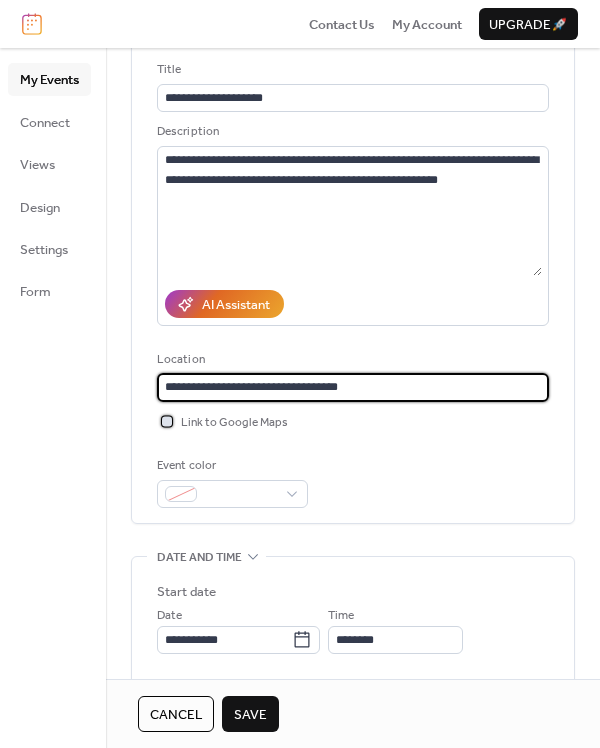 click at bounding box center (167, 421) 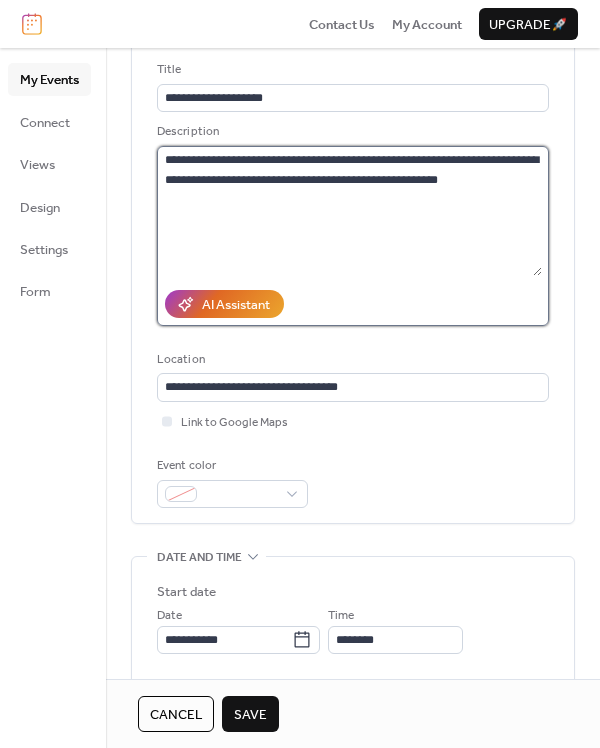 click on "**********" at bounding box center (349, 211) 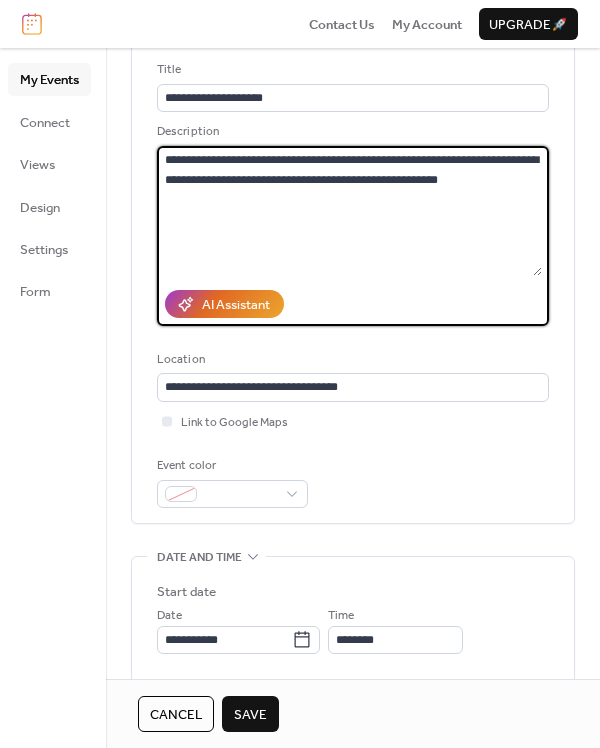 click on "**********" at bounding box center [349, 211] 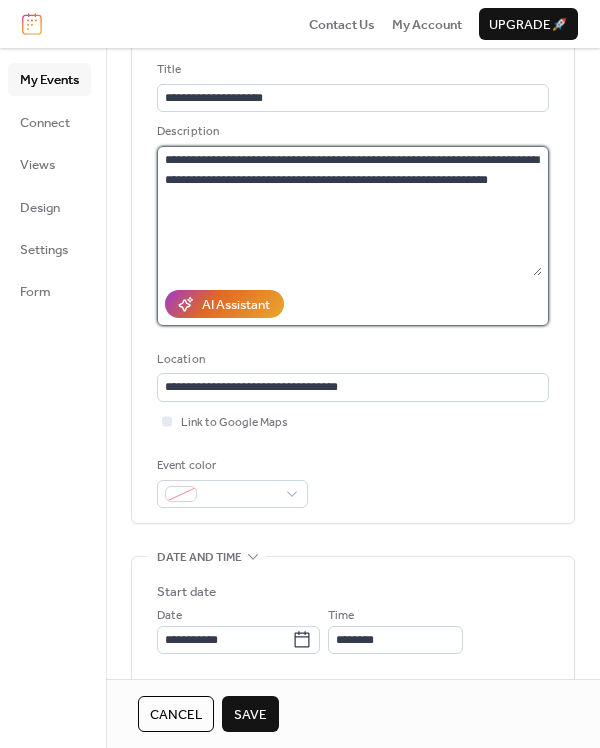 drag, startPoint x: 411, startPoint y: 182, endPoint x: 462, endPoint y: 192, distance: 51.971146 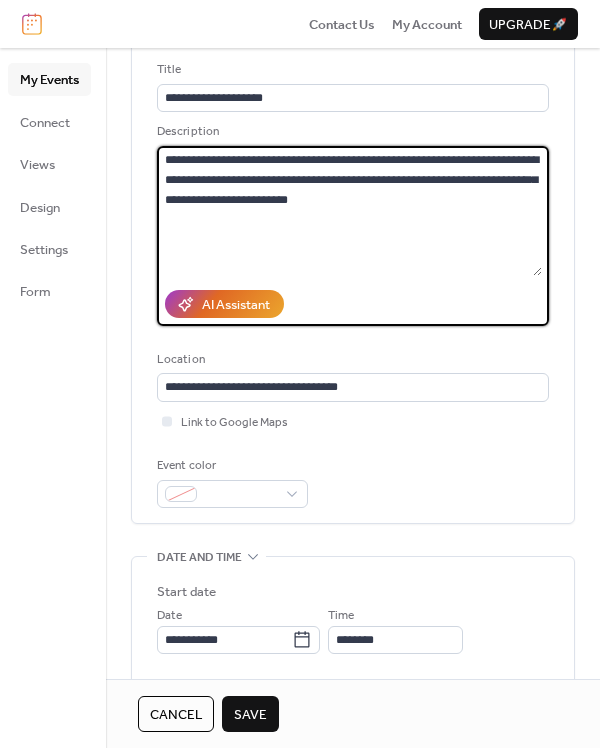 type on "**********" 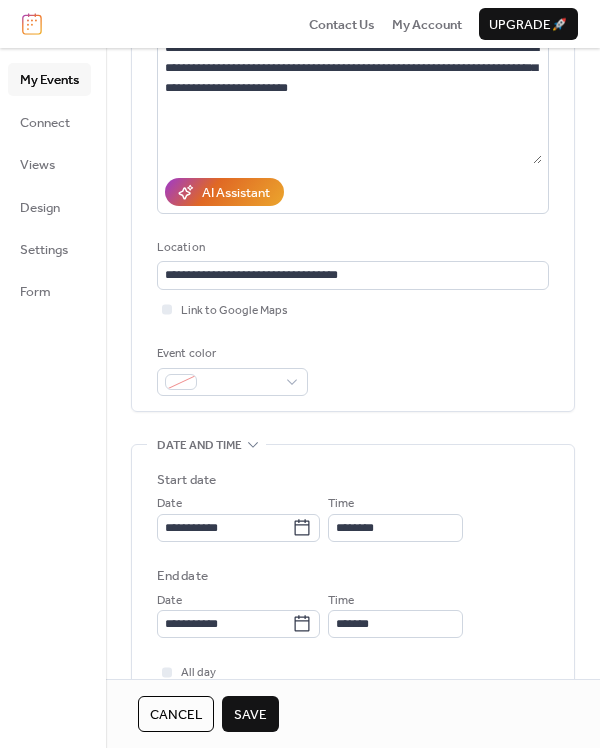 scroll, scrollTop: 250, scrollLeft: 0, axis: vertical 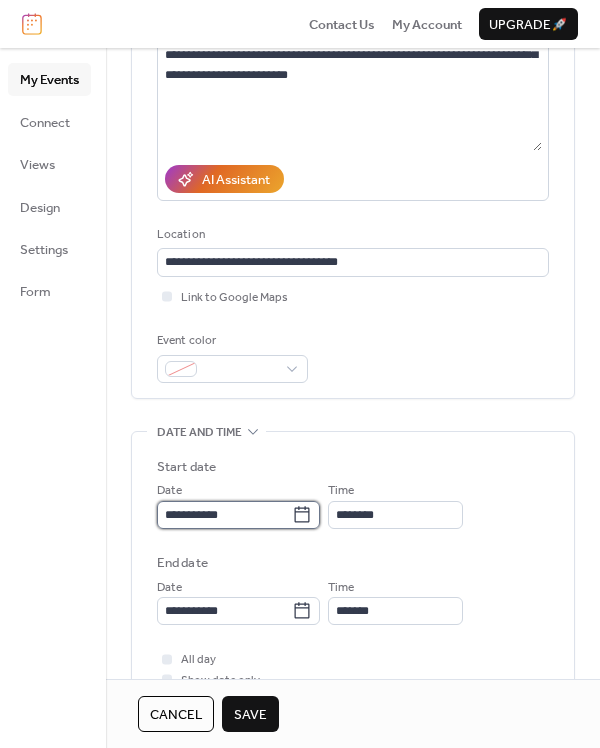 click on "**********" at bounding box center (224, 515) 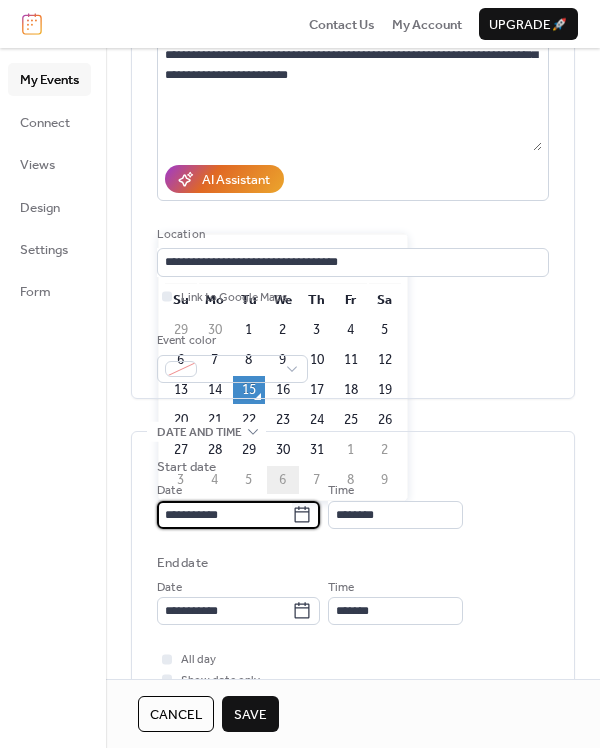 click on "6" at bounding box center [283, 480] 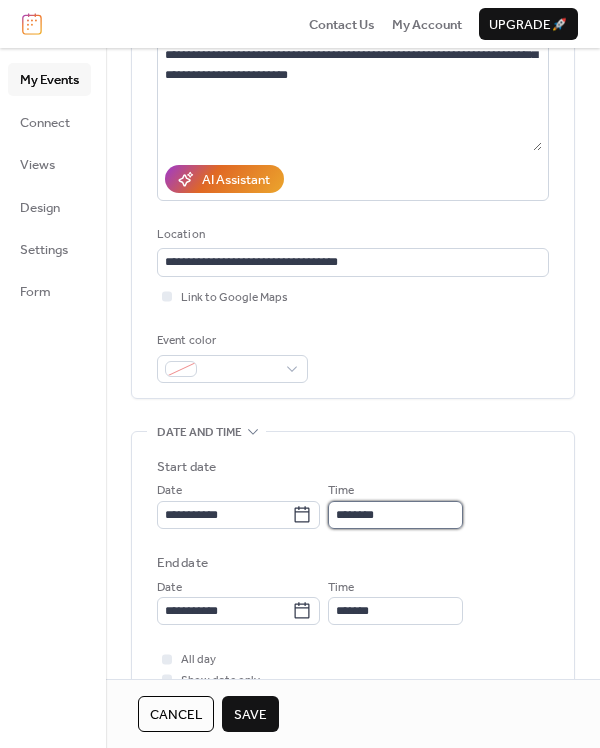click on "********" at bounding box center [395, 515] 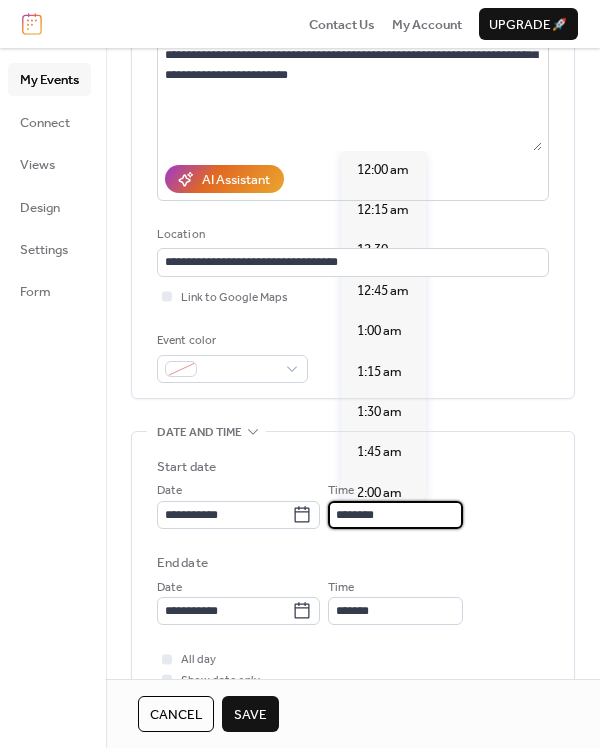 scroll, scrollTop: 1938, scrollLeft: 0, axis: vertical 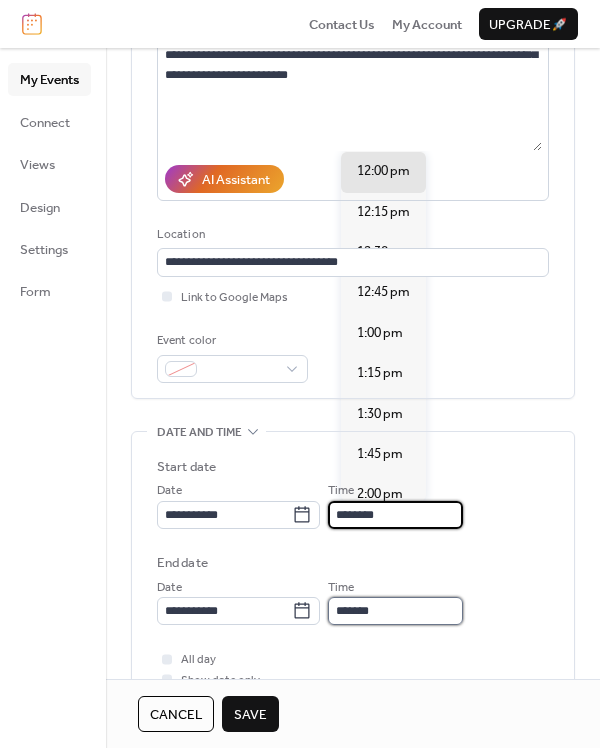 click on "*******" at bounding box center (395, 611) 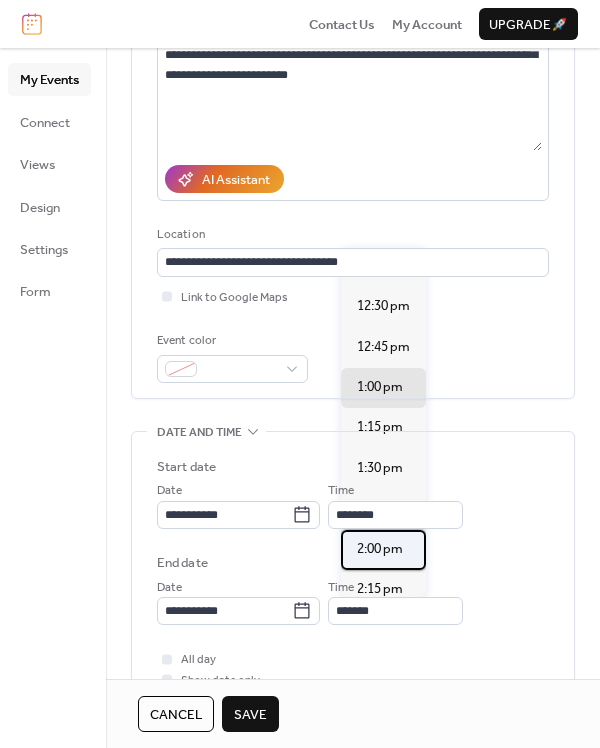click on "2:00 pm" at bounding box center [380, 549] 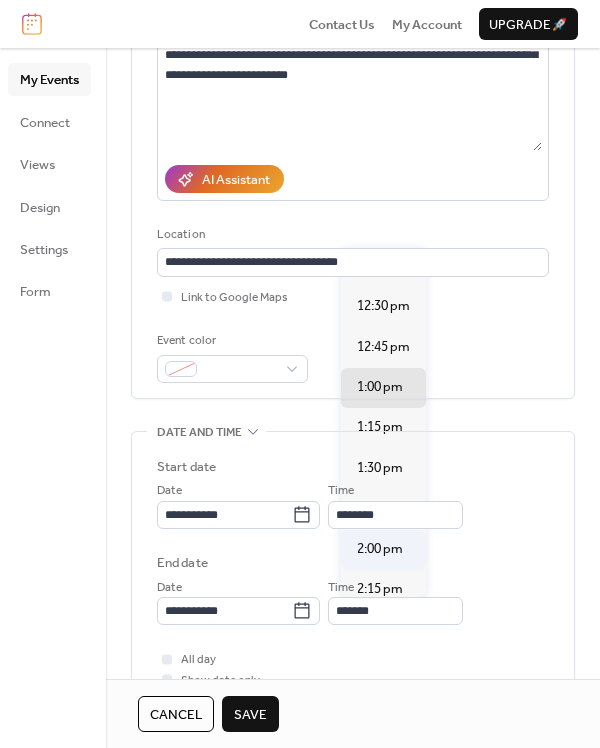 type on "*******" 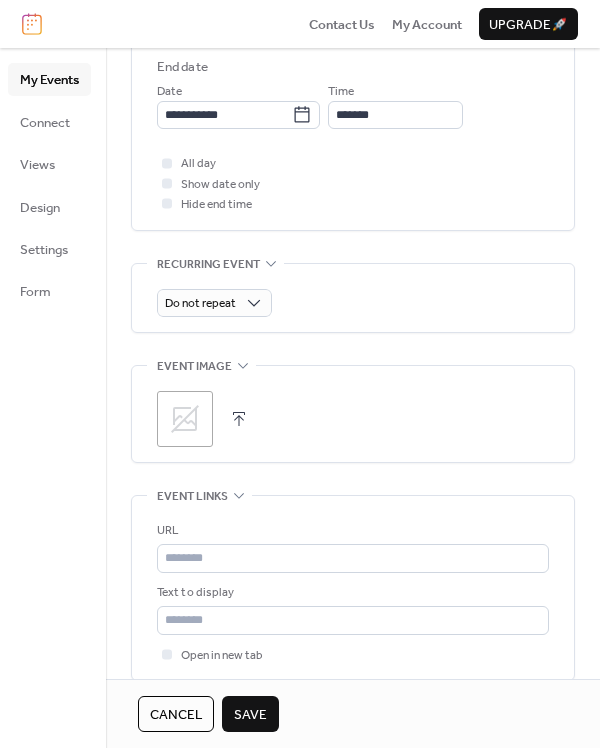 scroll, scrollTop: 750, scrollLeft: 0, axis: vertical 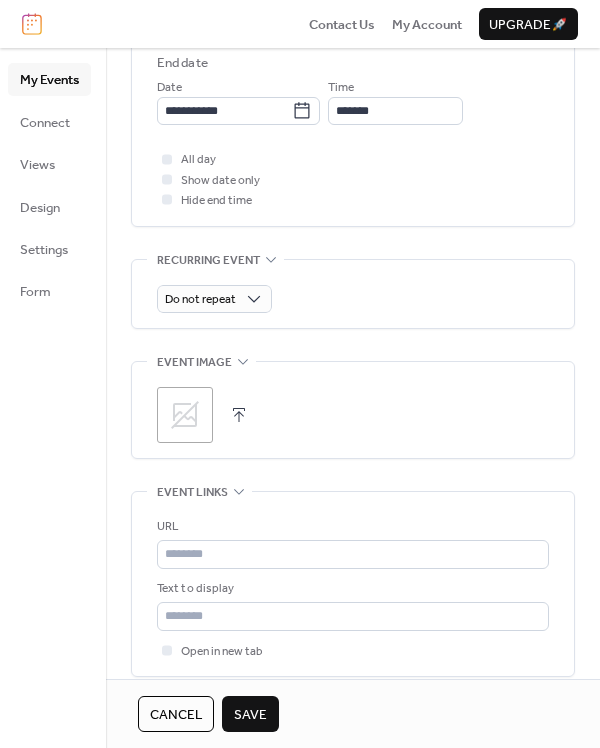 click 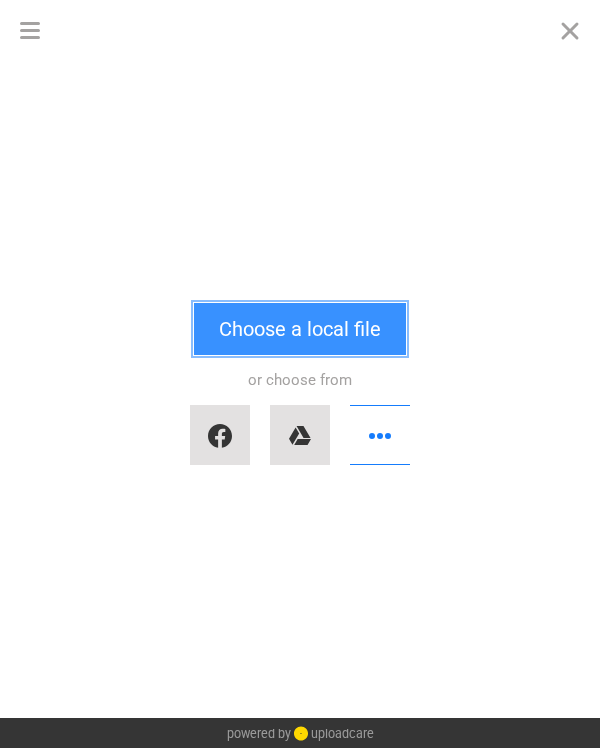 click on "Choose a local file" at bounding box center (300, 329) 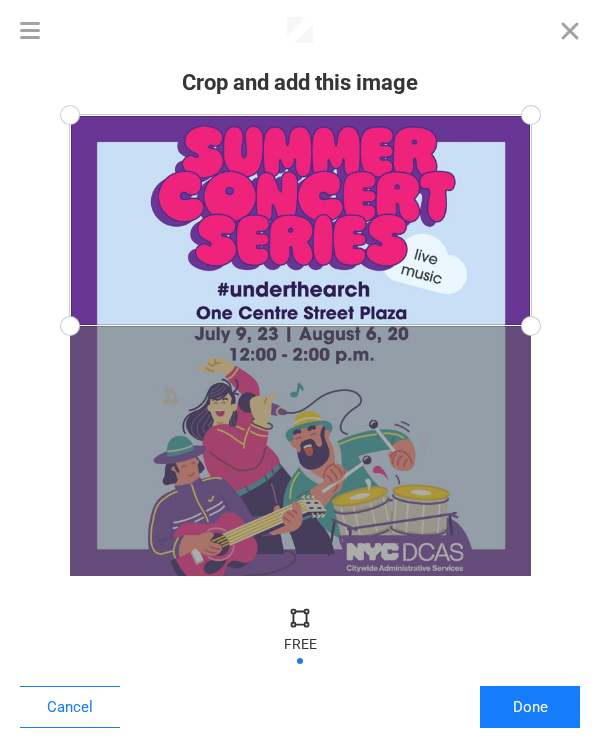 drag, startPoint x: 533, startPoint y: 573, endPoint x: 544, endPoint y: 326, distance: 247.24481 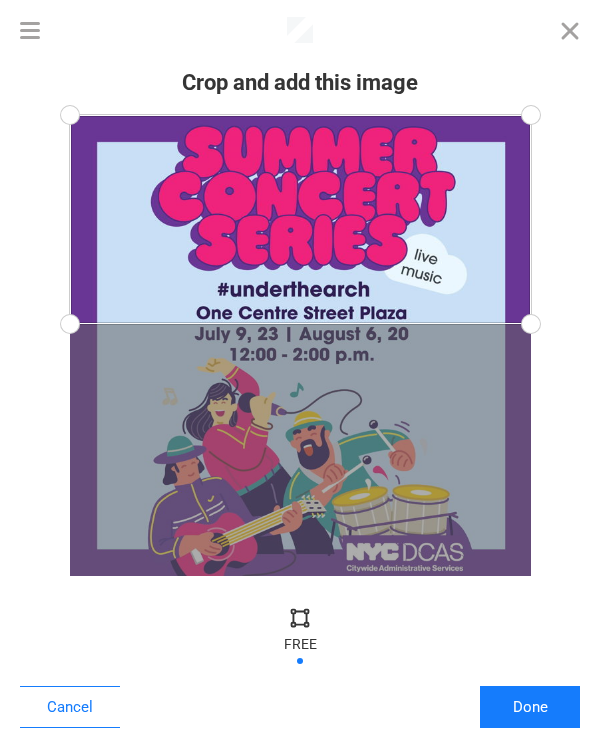drag, startPoint x: 528, startPoint y: 324, endPoint x: 539, endPoint y: 324, distance: 11 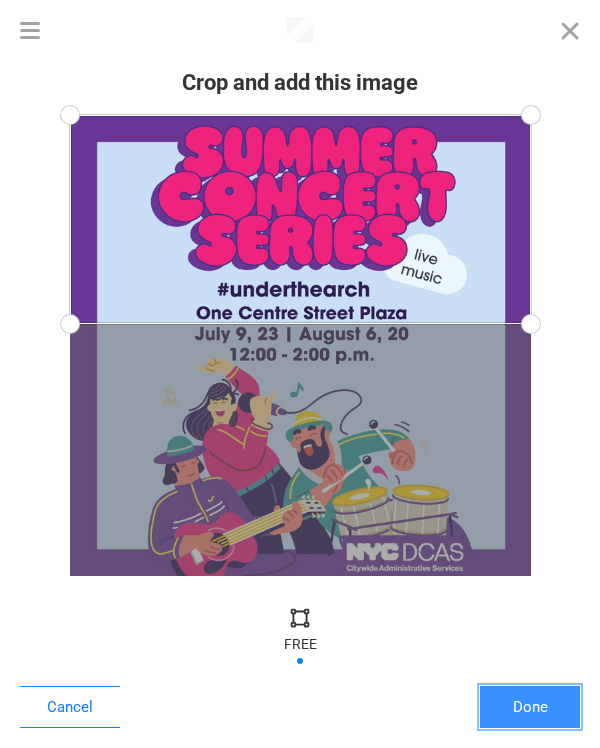 click on "Done" at bounding box center [530, 707] 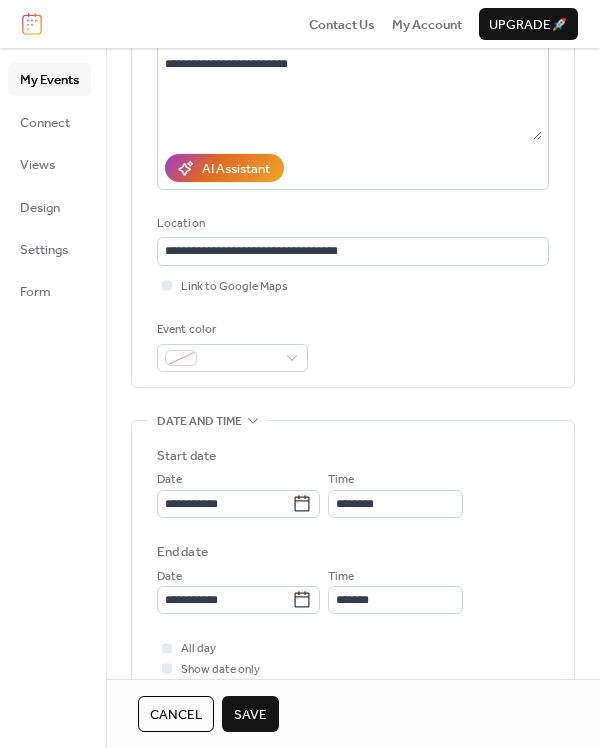 scroll, scrollTop: 231, scrollLeft: 0, axis: vertical 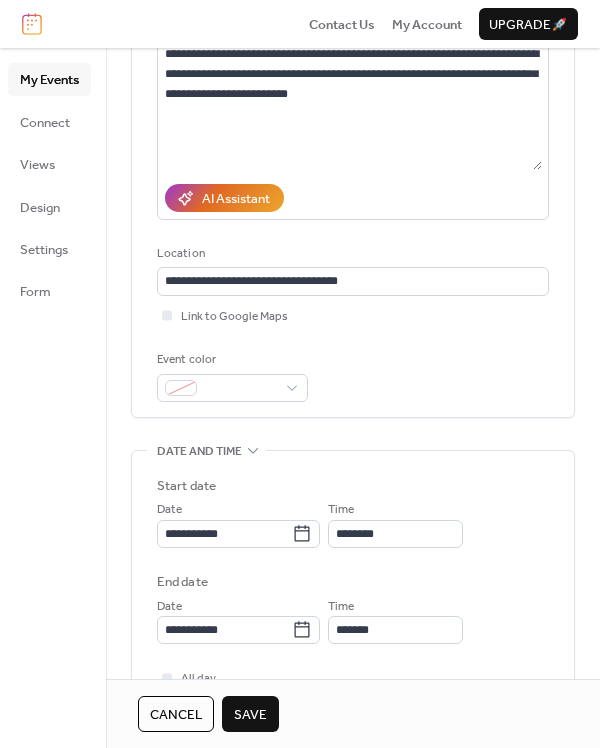 click on "Save" at bounding box center [250, 715] 